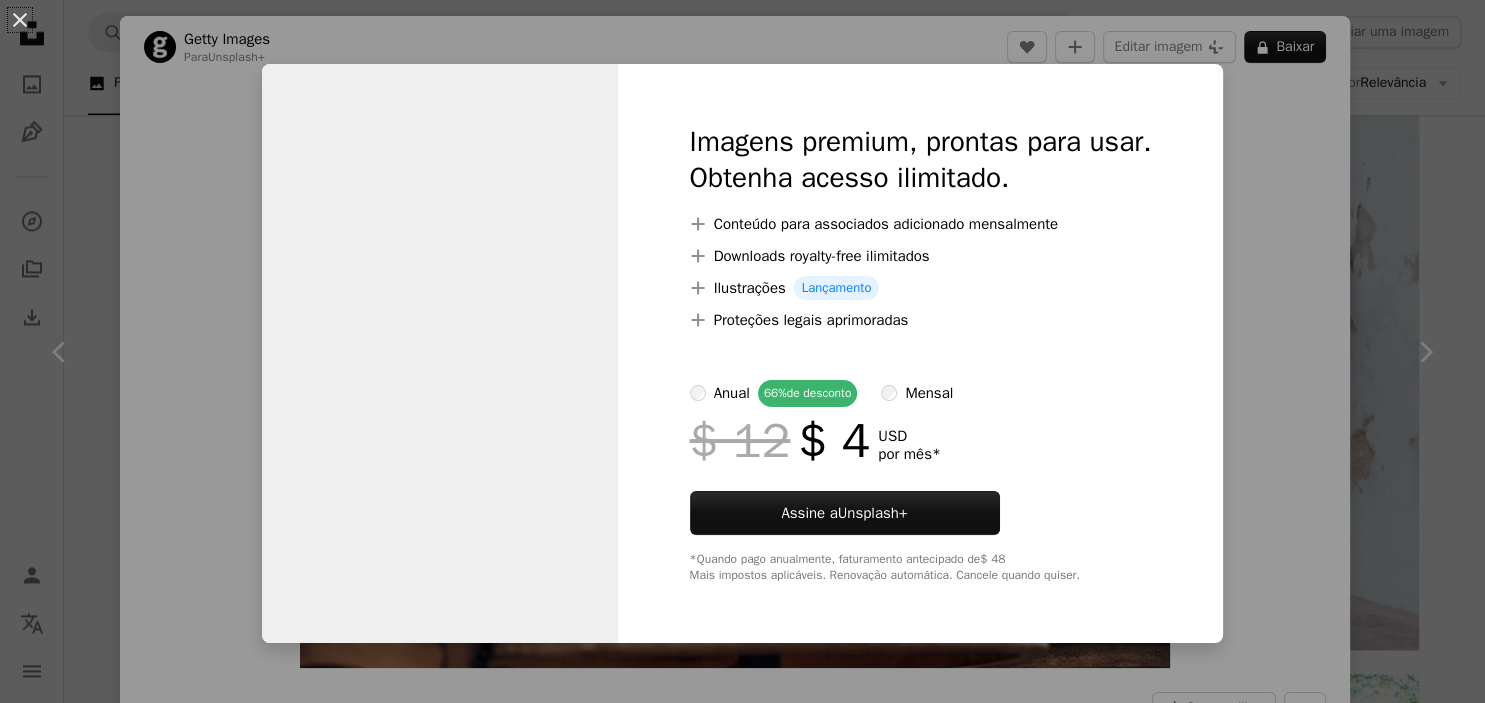 scroll, scrollTop: 10400, scrollLeft: 0, axis: vertical 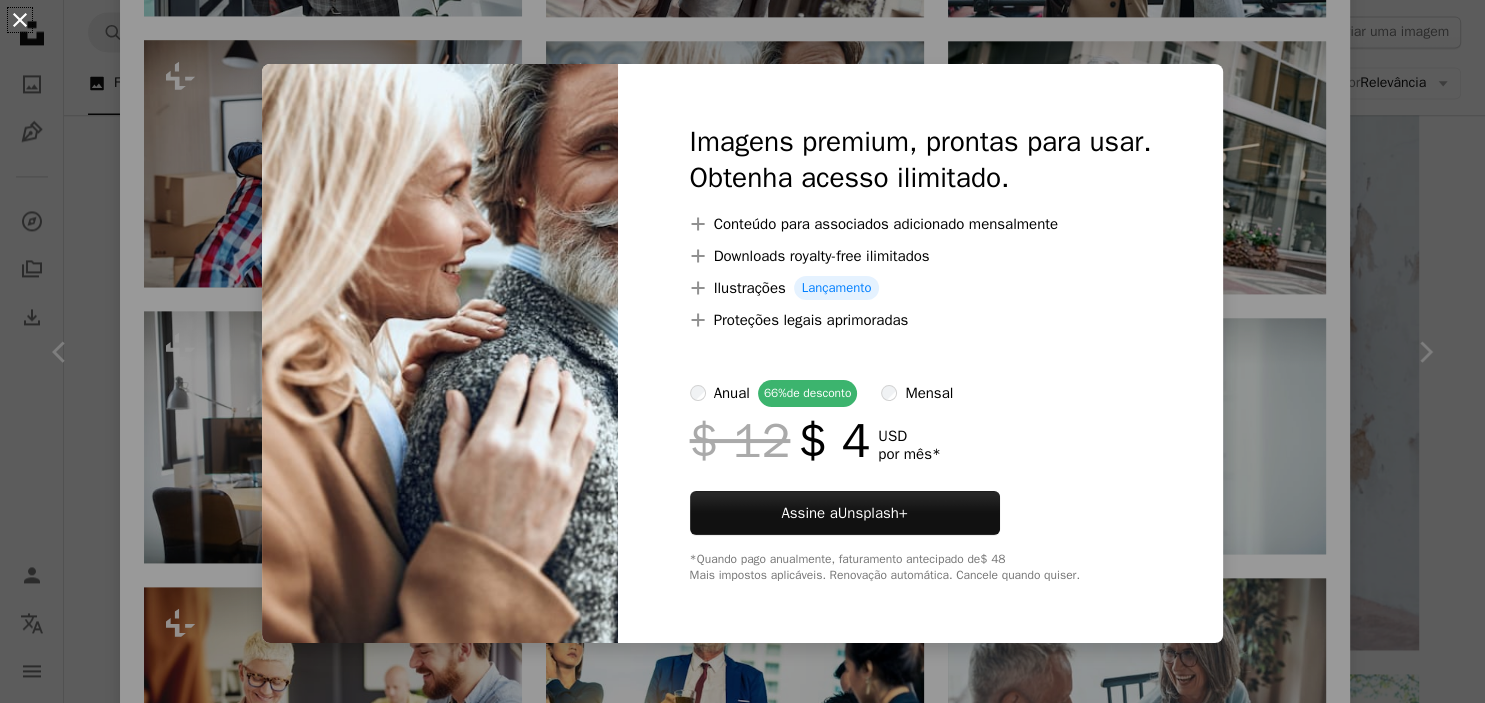 click on "An X shape" at bounding box center [20, 20] 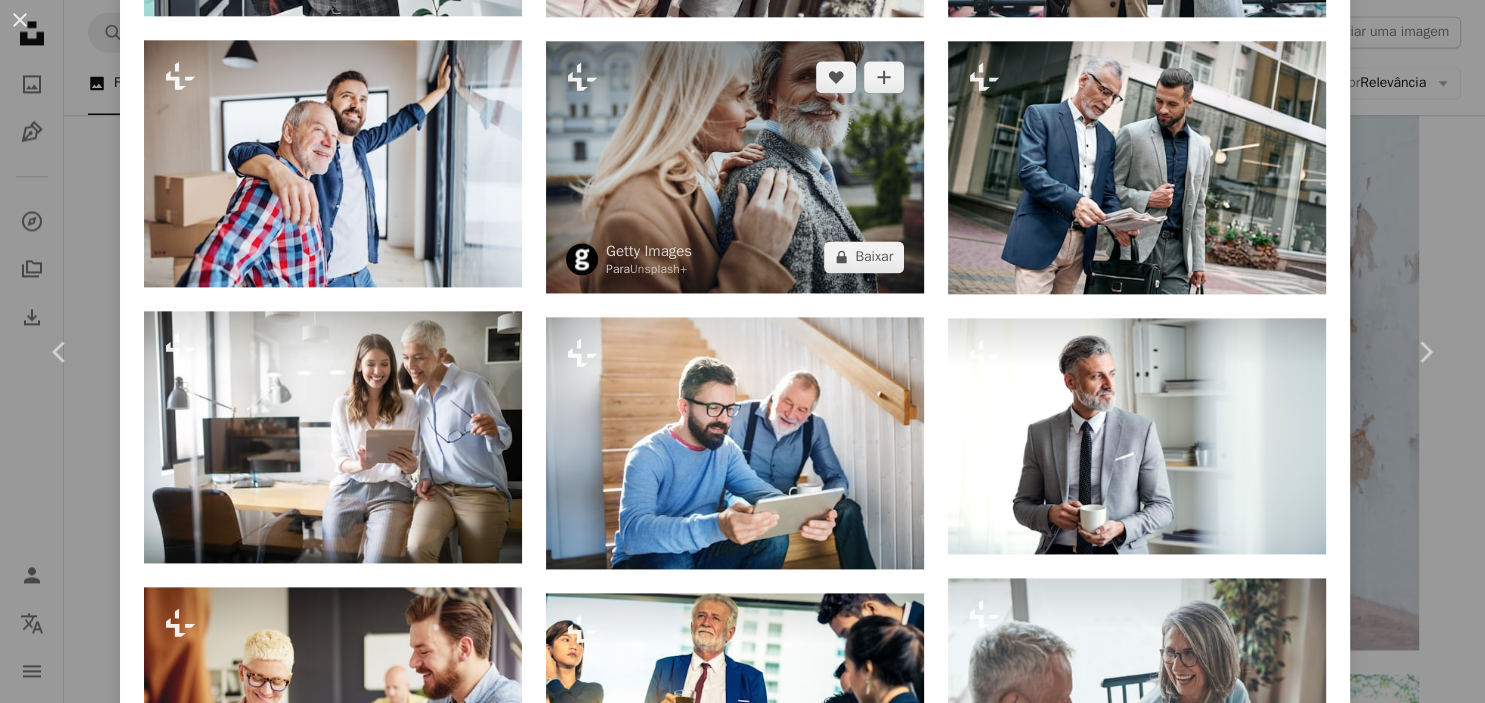 click at bounding box center (735, 167) 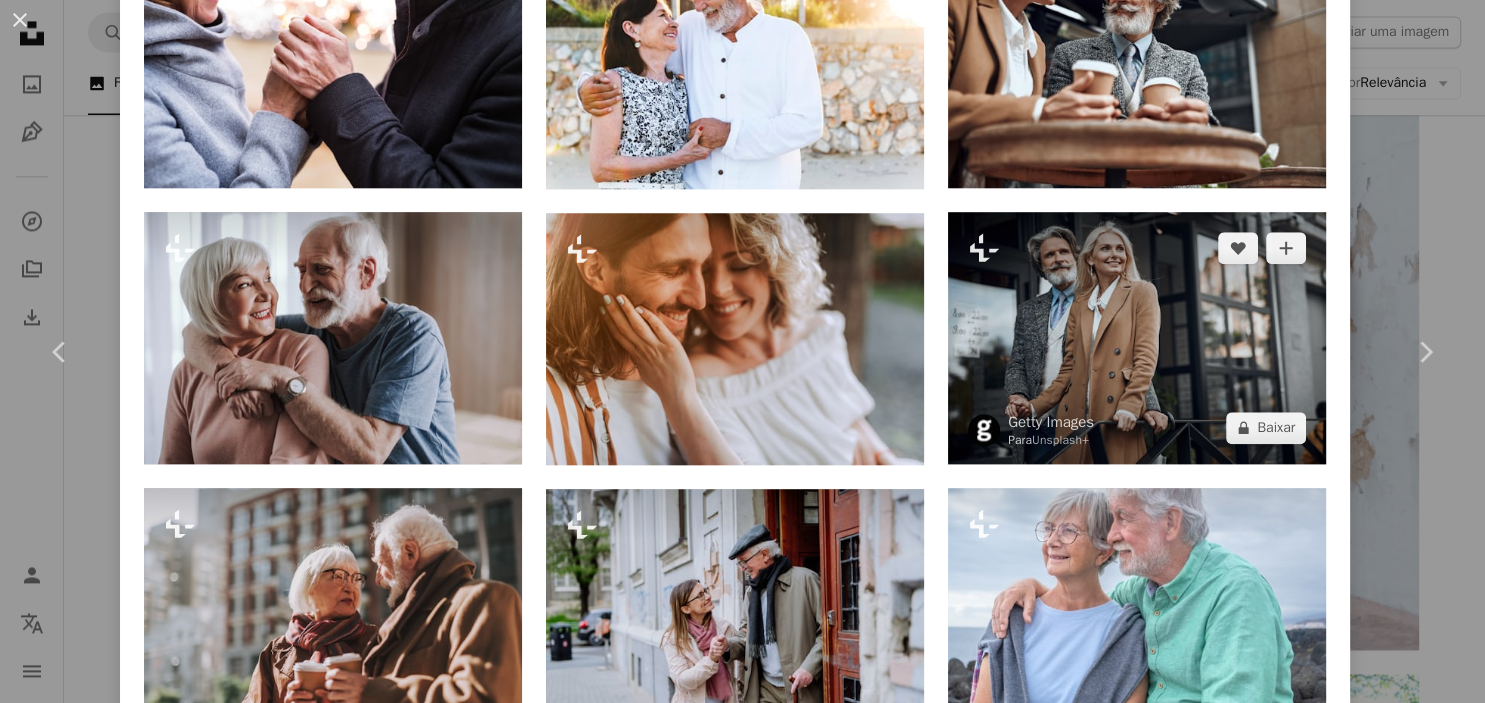 scroll, scrollTop: 2400, scrollLeft: 0, axis: vertical 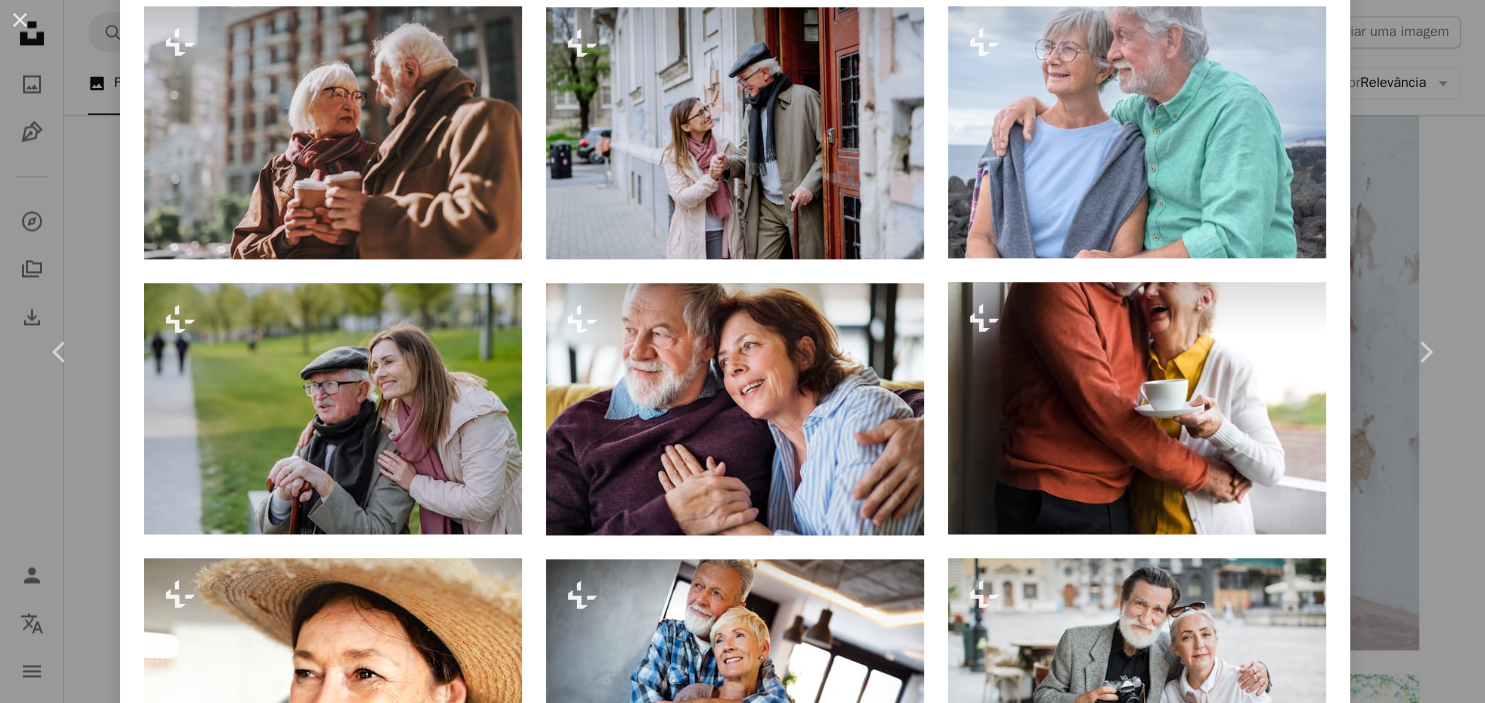 drag, startPoint x: 25, startPoint y: 15, endPoint x: 62, endPoint y: 22, distance: 37.65634 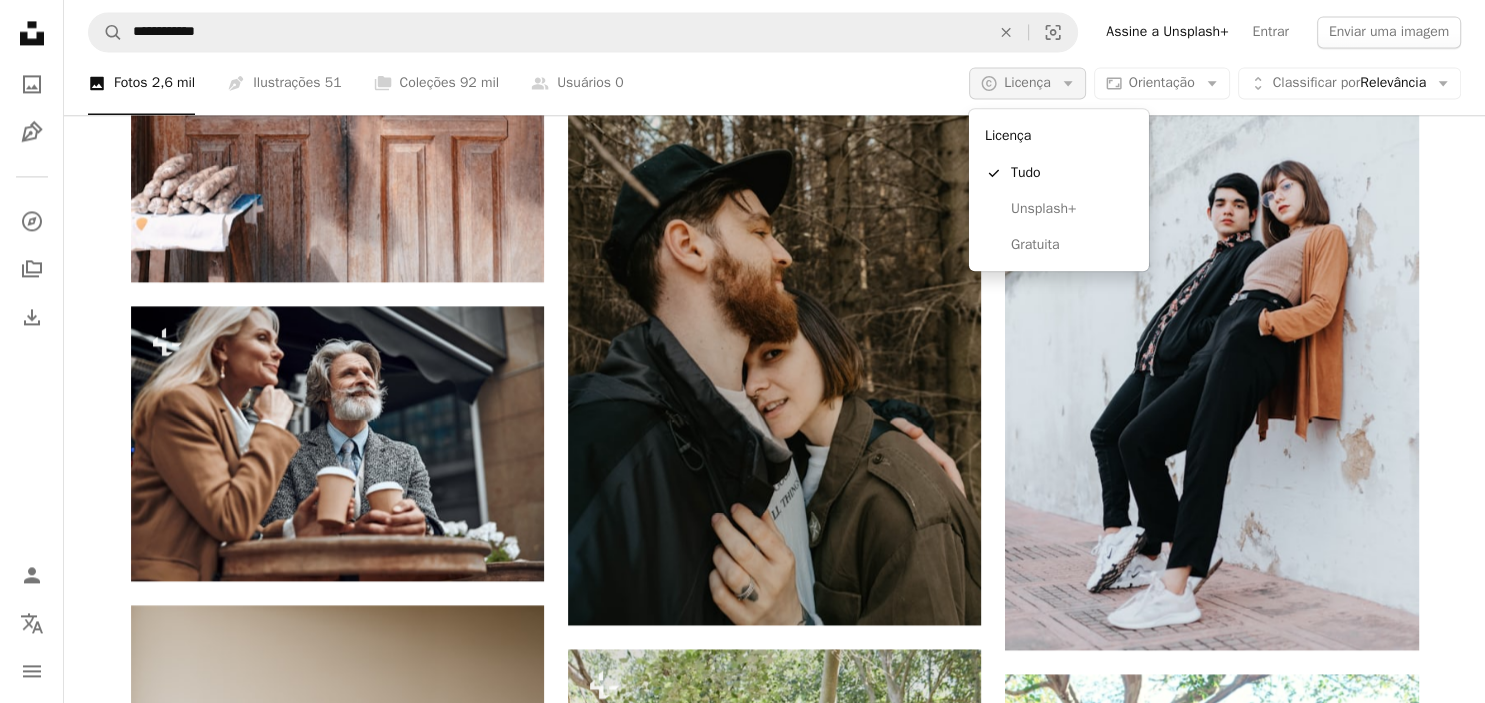 click on "Arrow down" 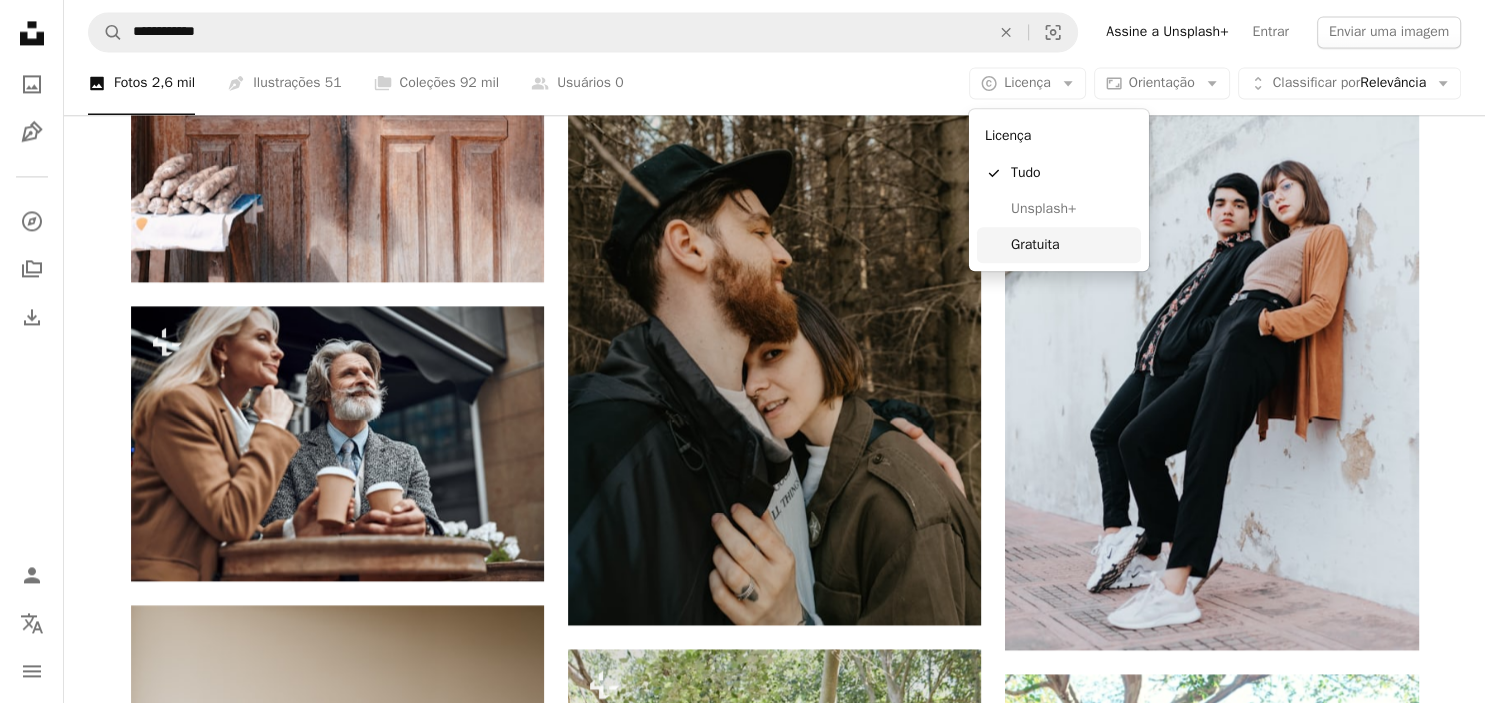 click on "Gratuita" at bounding box center (1072, 245) 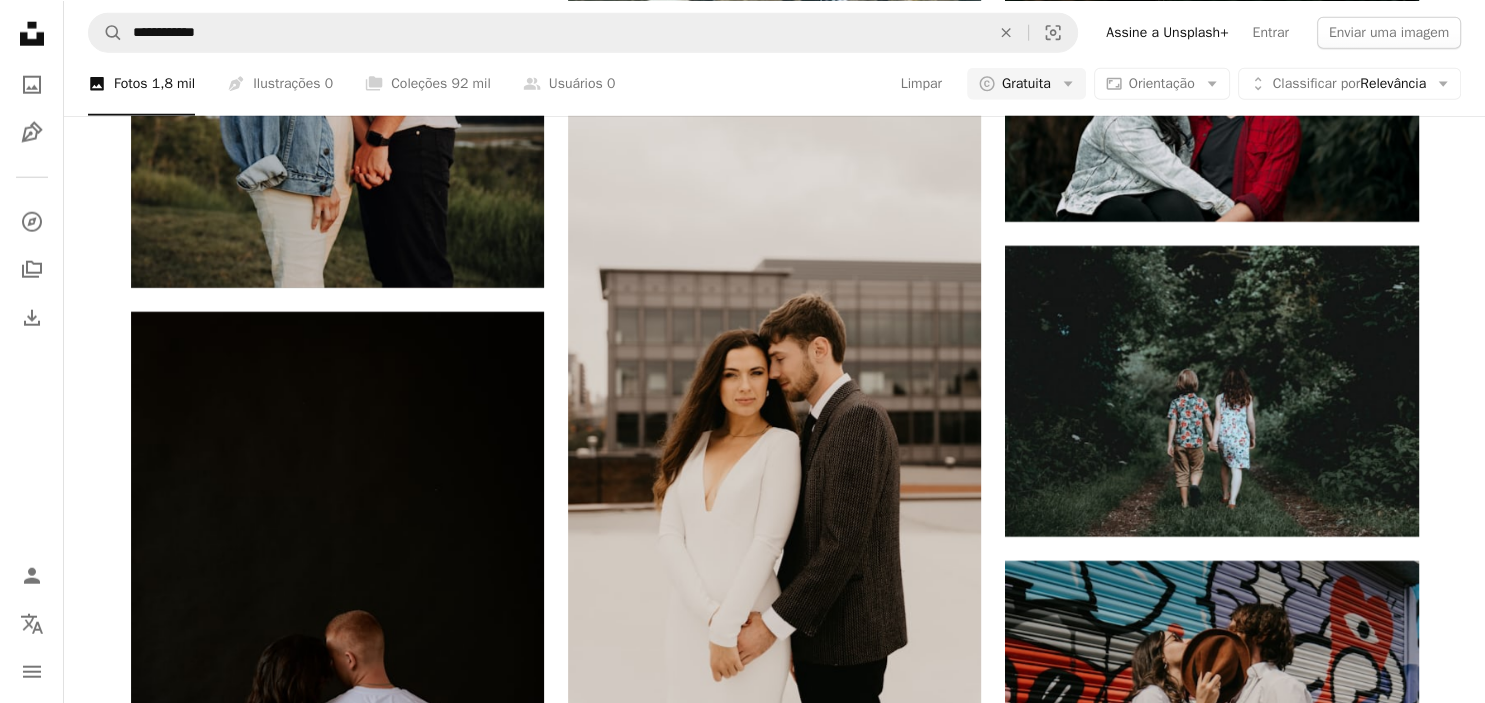 scroll, scrollTop: 20064, scrollLeft: 0, axis: vertical 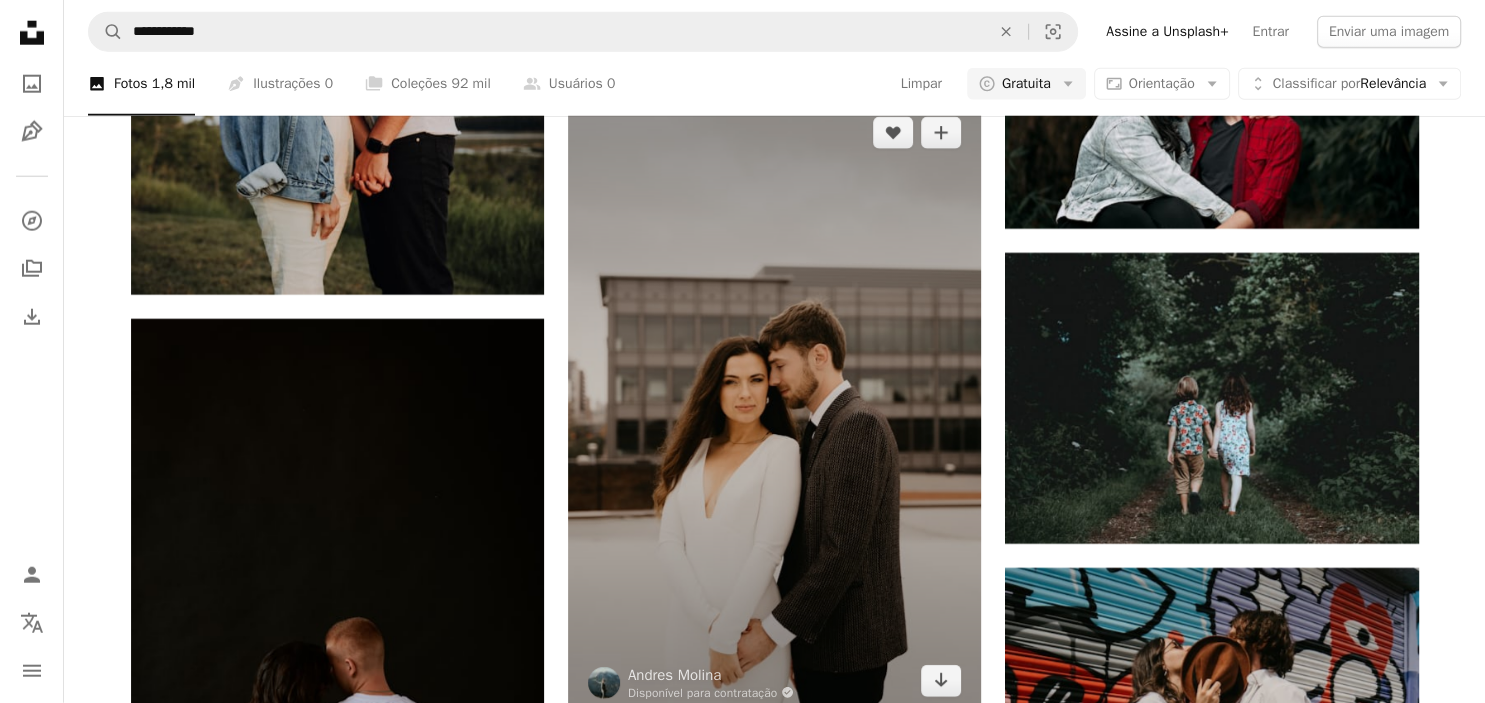 click at bounding box center [774, 407] 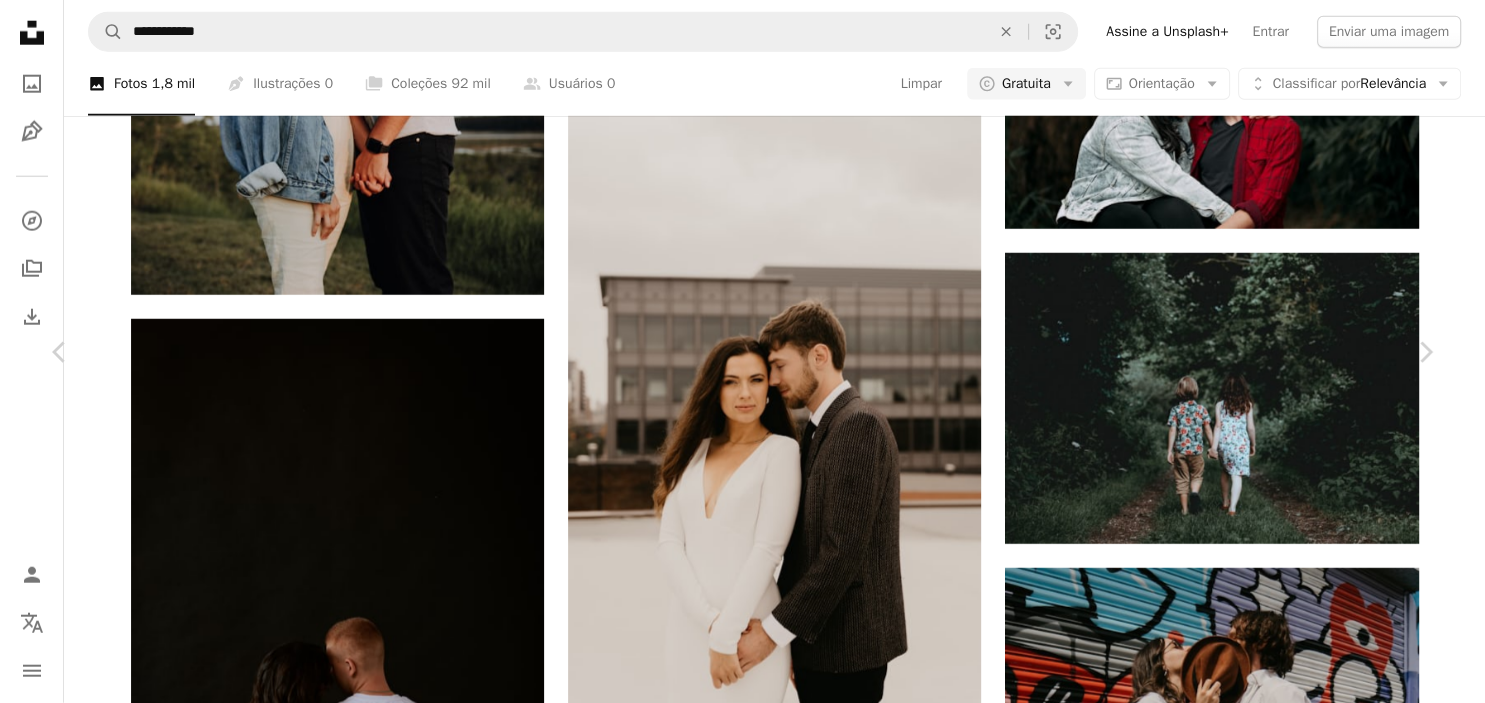 scroll, scrollTop: 4560, scrollLeft: 0, axis: vertical 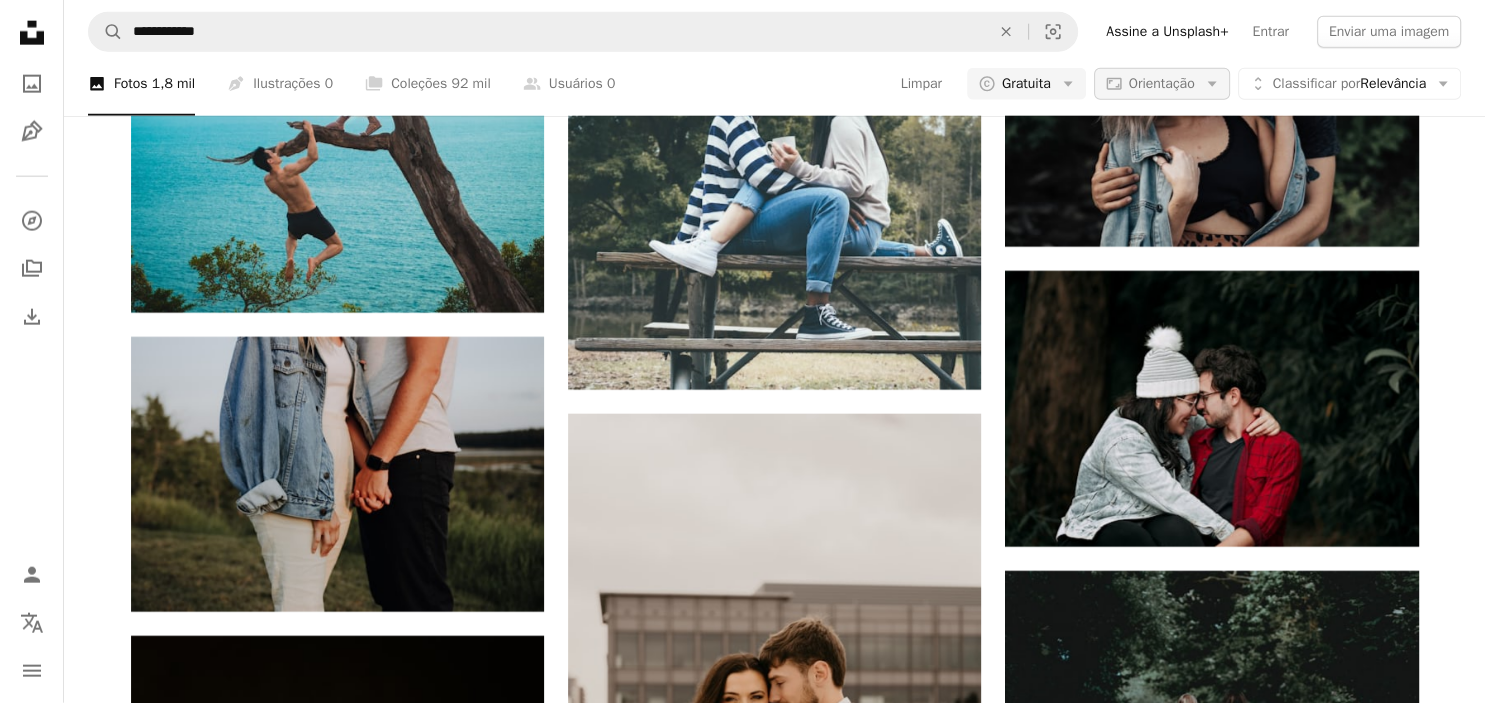 click on "Aspect ratio Orientação Arrow down" at bounding box center [1162, 84] 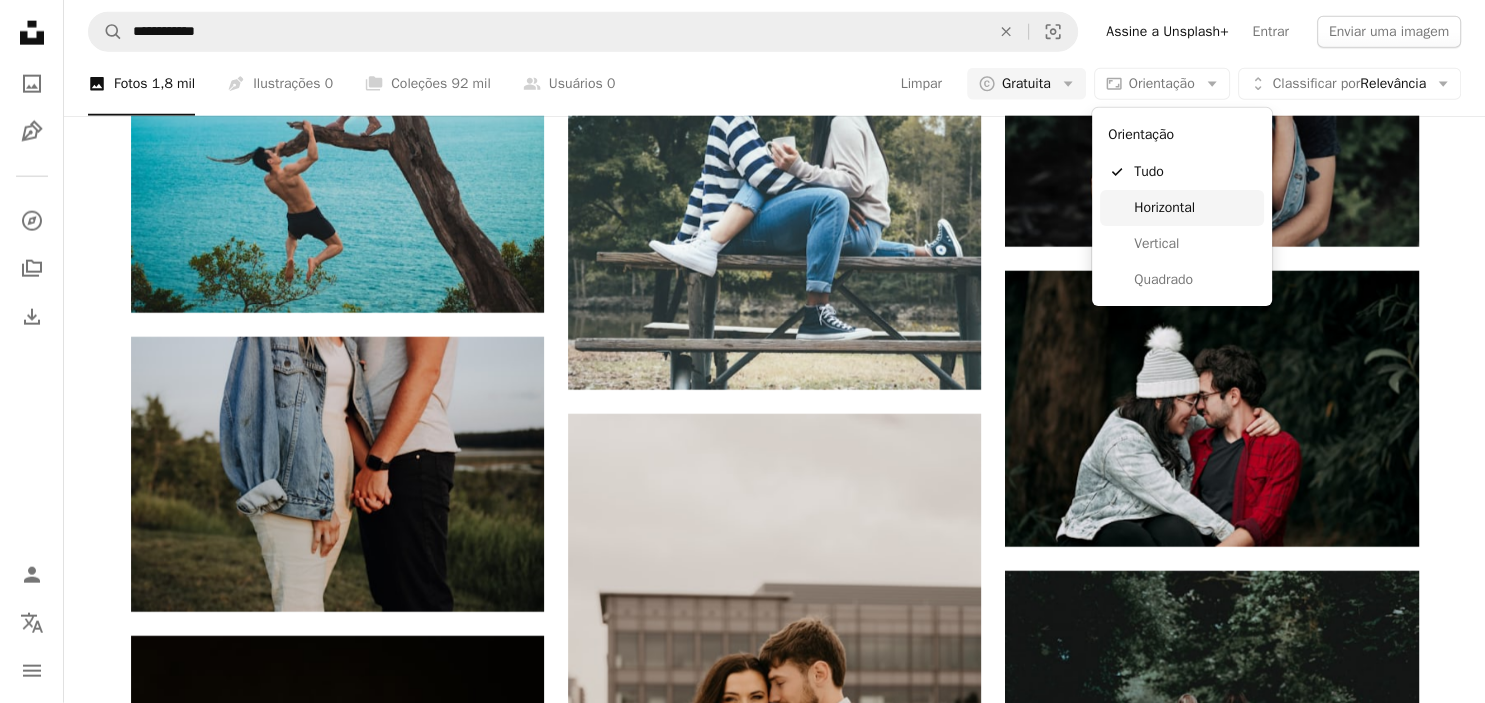 click on "Horizontal" at bounding box center (1195, 208) 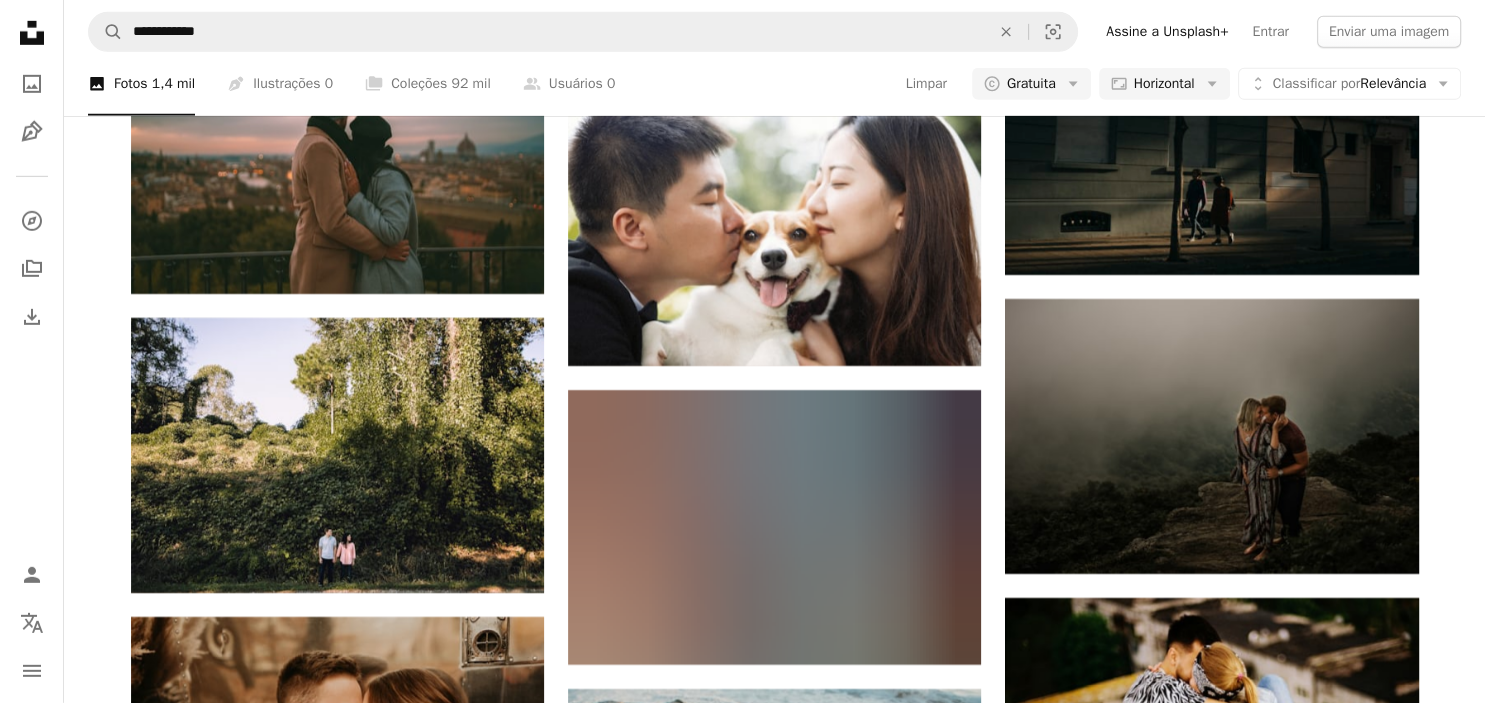 scroll, scrollTop: 20697, scrollLeft: 0, axis: vertical 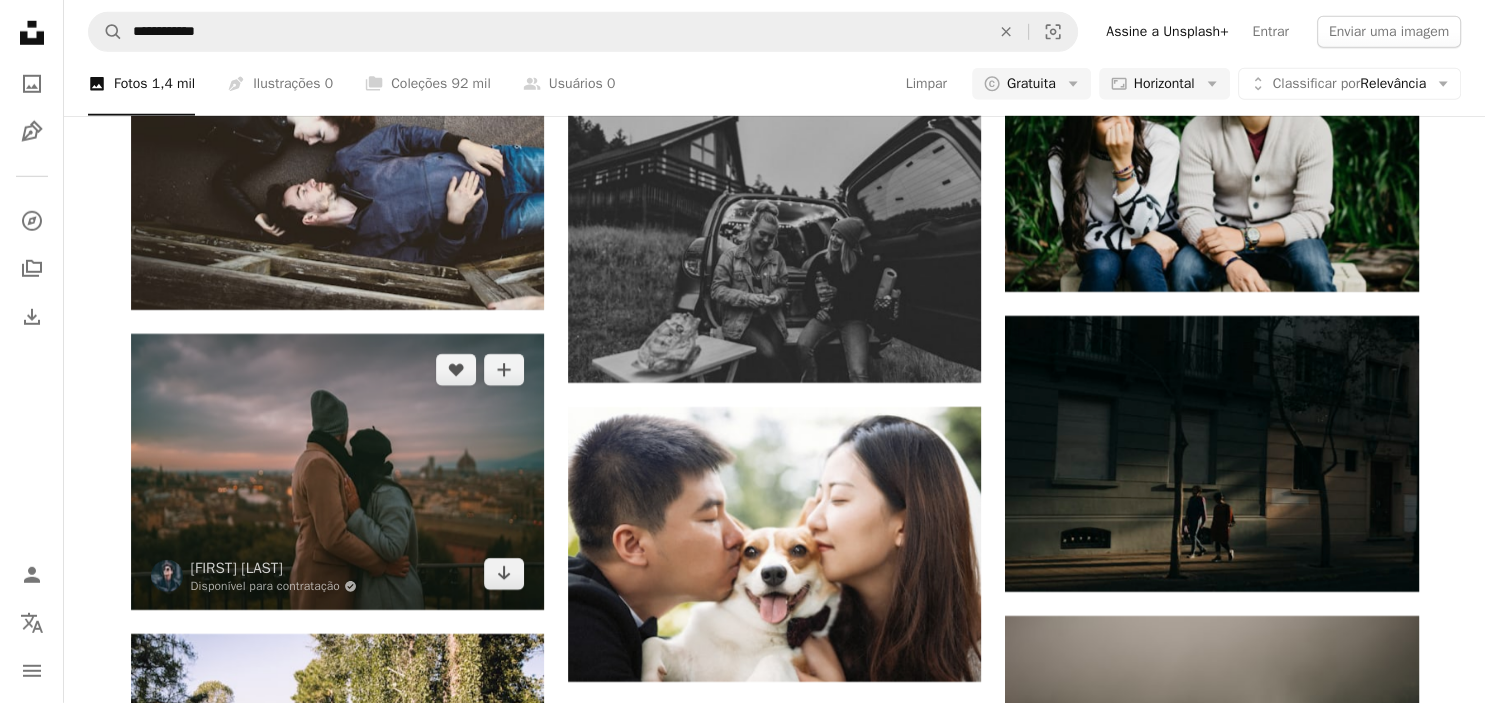 click at bounding box center [337, 472] 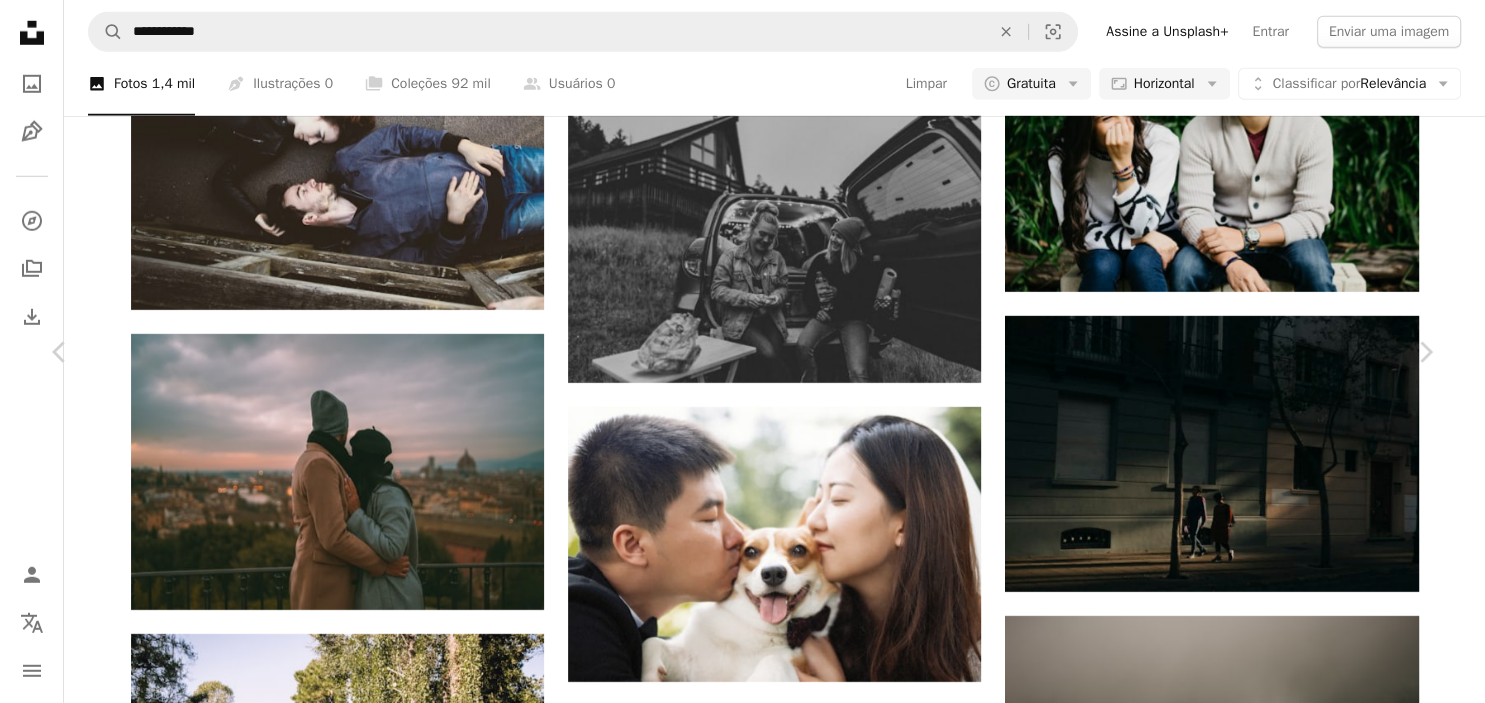 scroll, scrollTop: 10920, scrollLeft: 0, axis: vertical 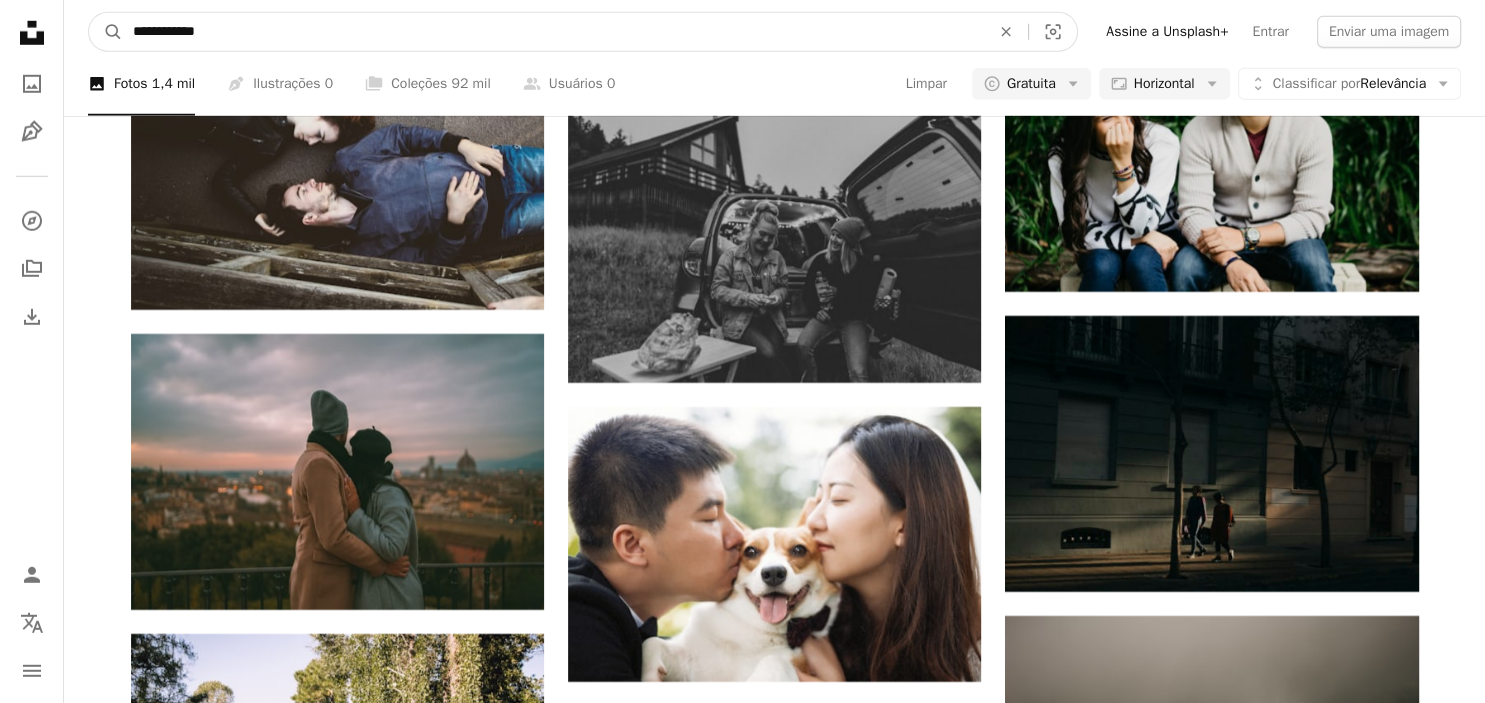drag, startPoint x: 284, startPoint y: 35, endPoint x: 14, endPoint y: 31, distance: 270.02963 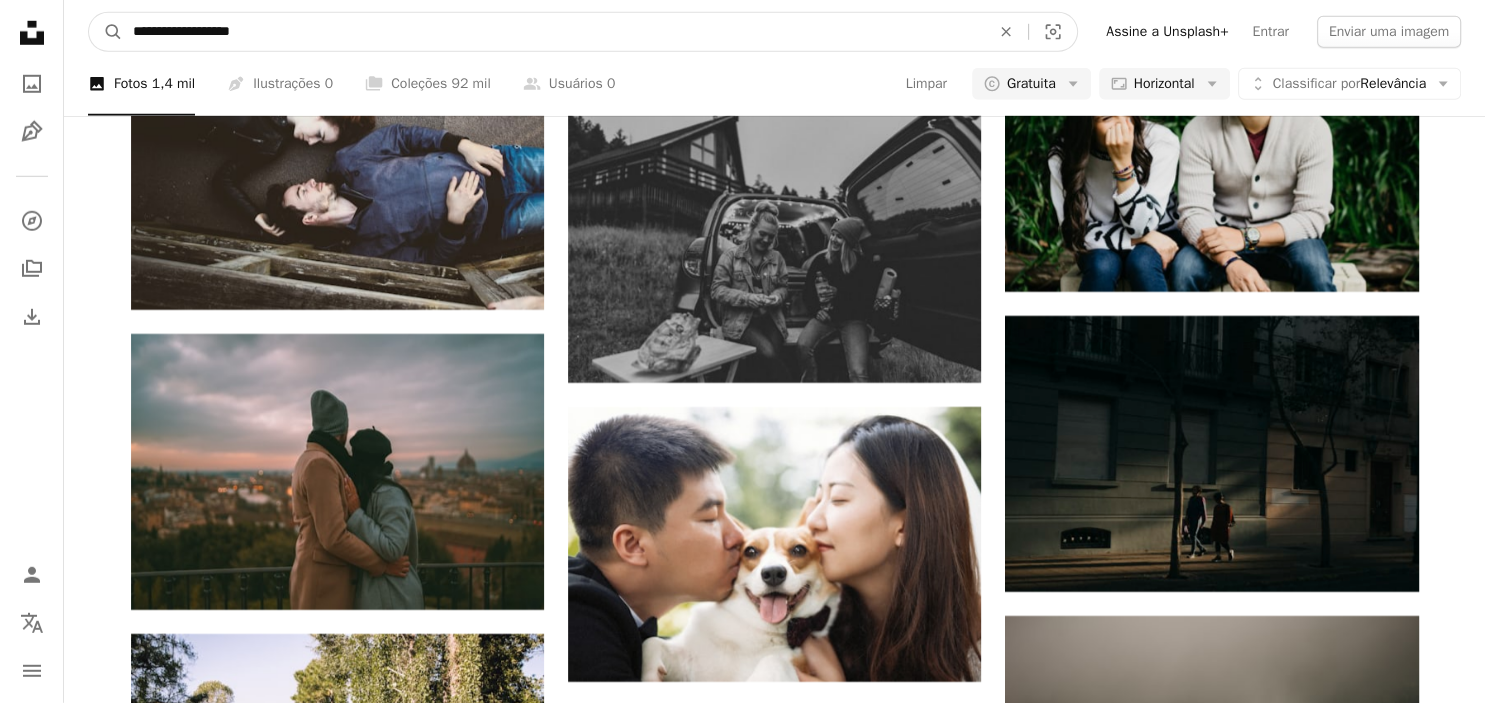 type on "**********" 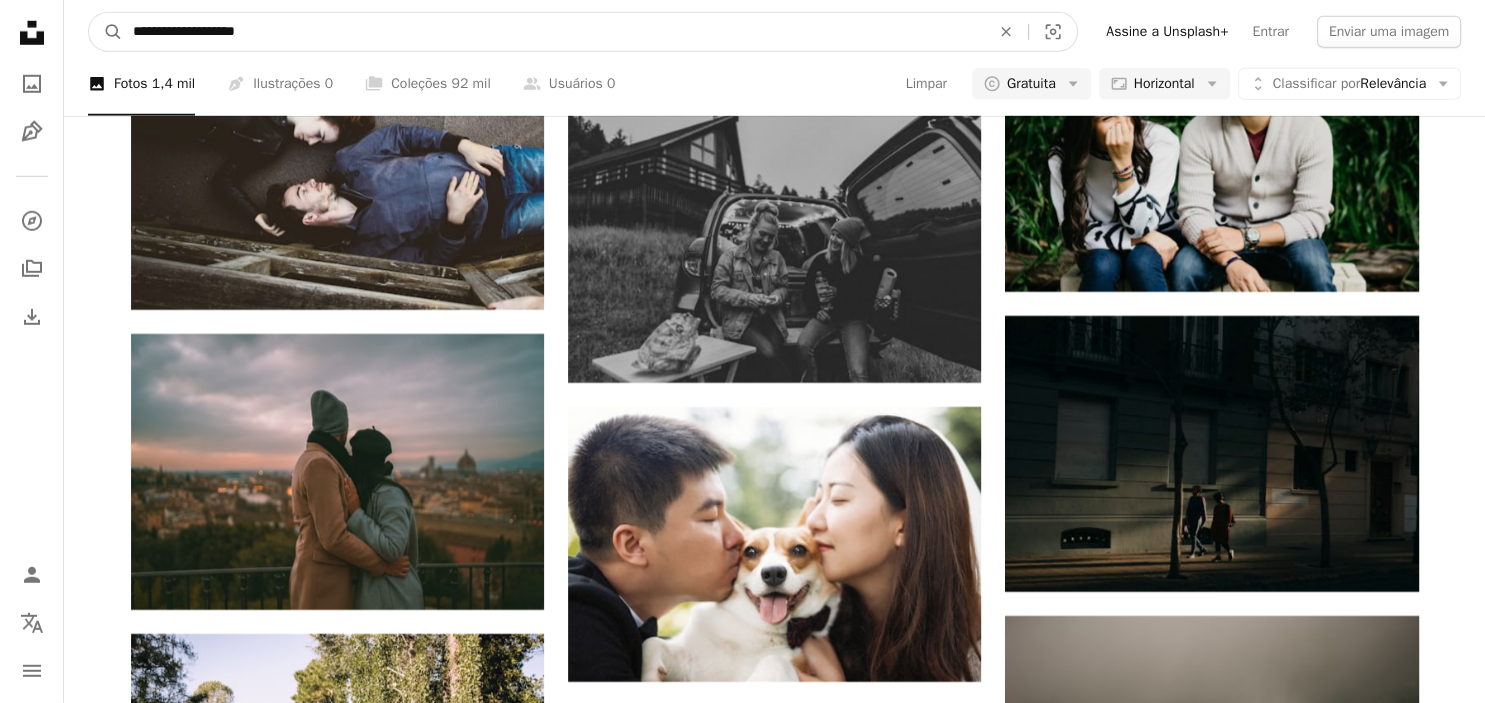click on "A magnifying glass" at bounding box center (106, 32) 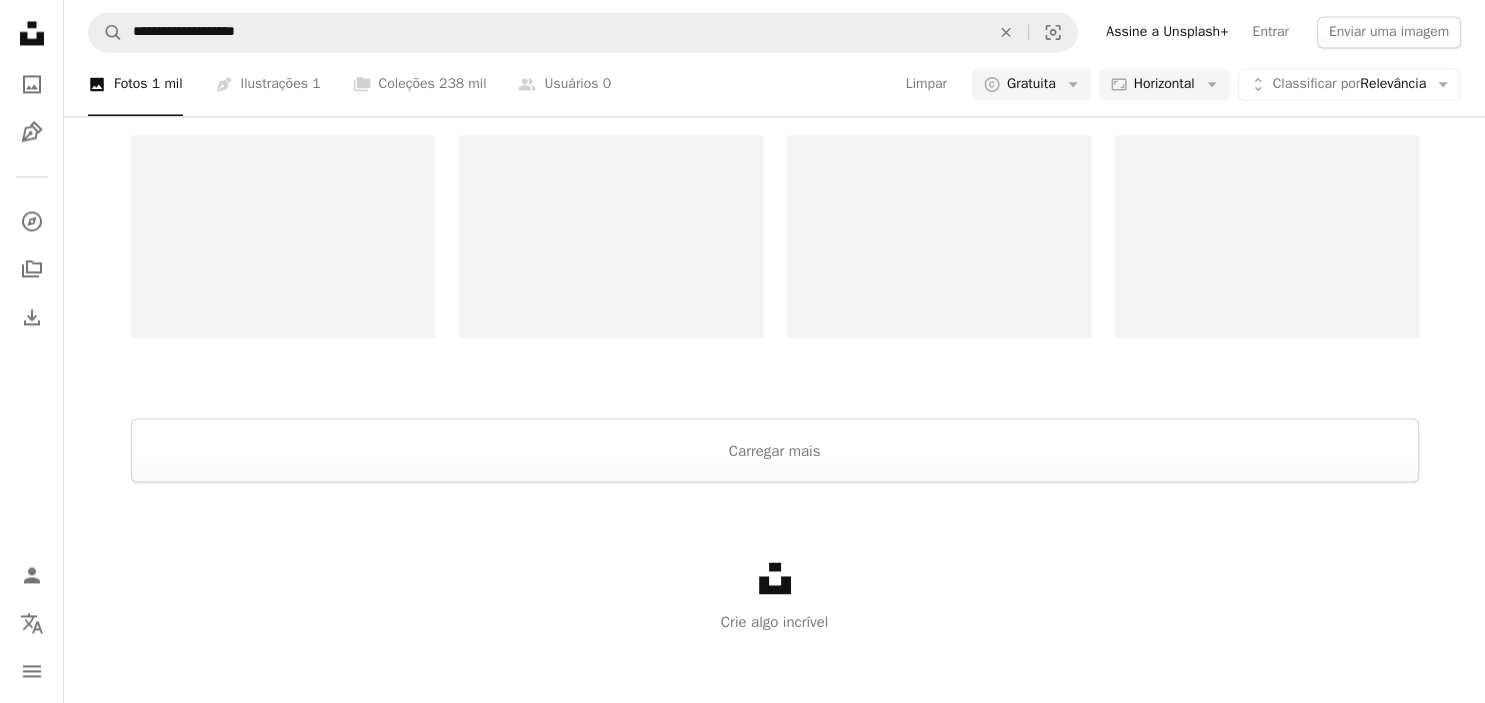 scroll, scrollTop: 3332, scrollLeft: 0, axis: vertical 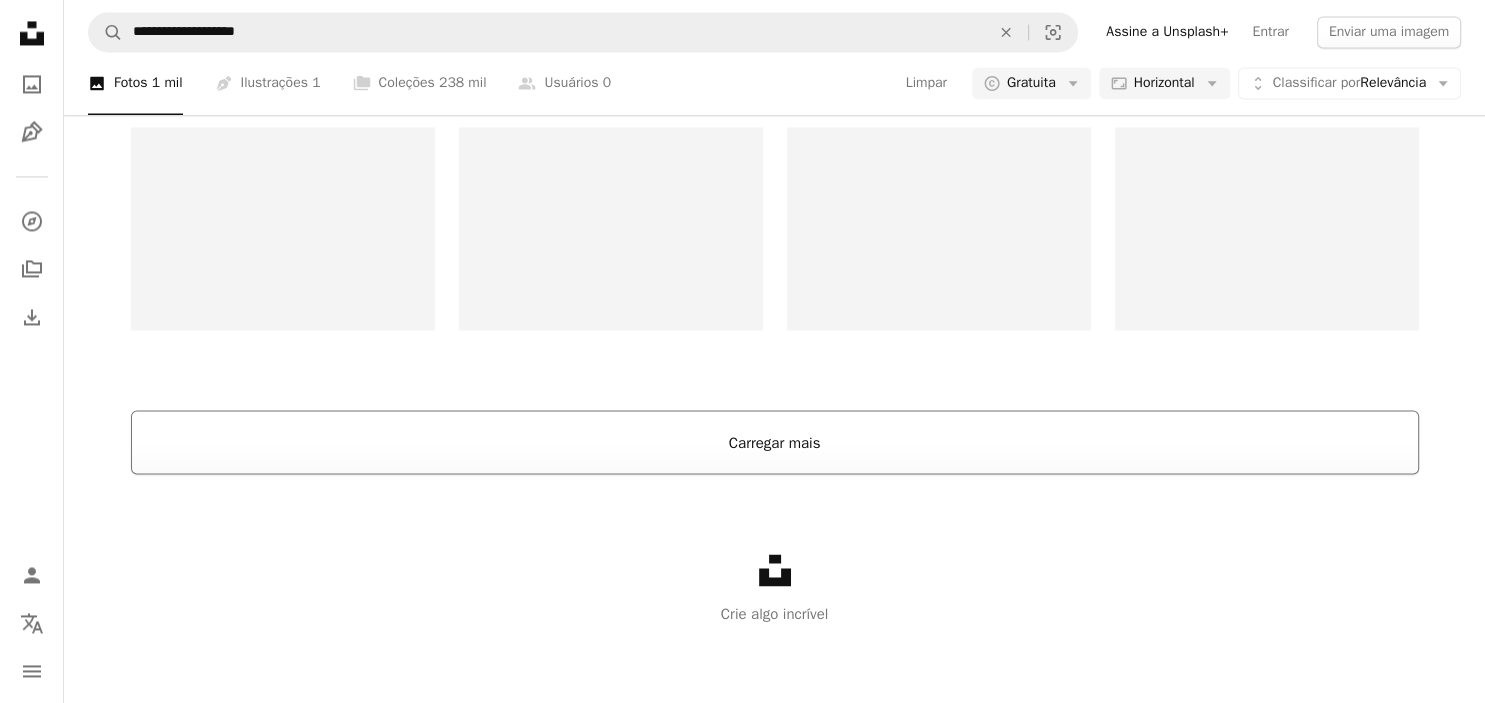click on "Carregar mais" at bounding box center [775, 442] 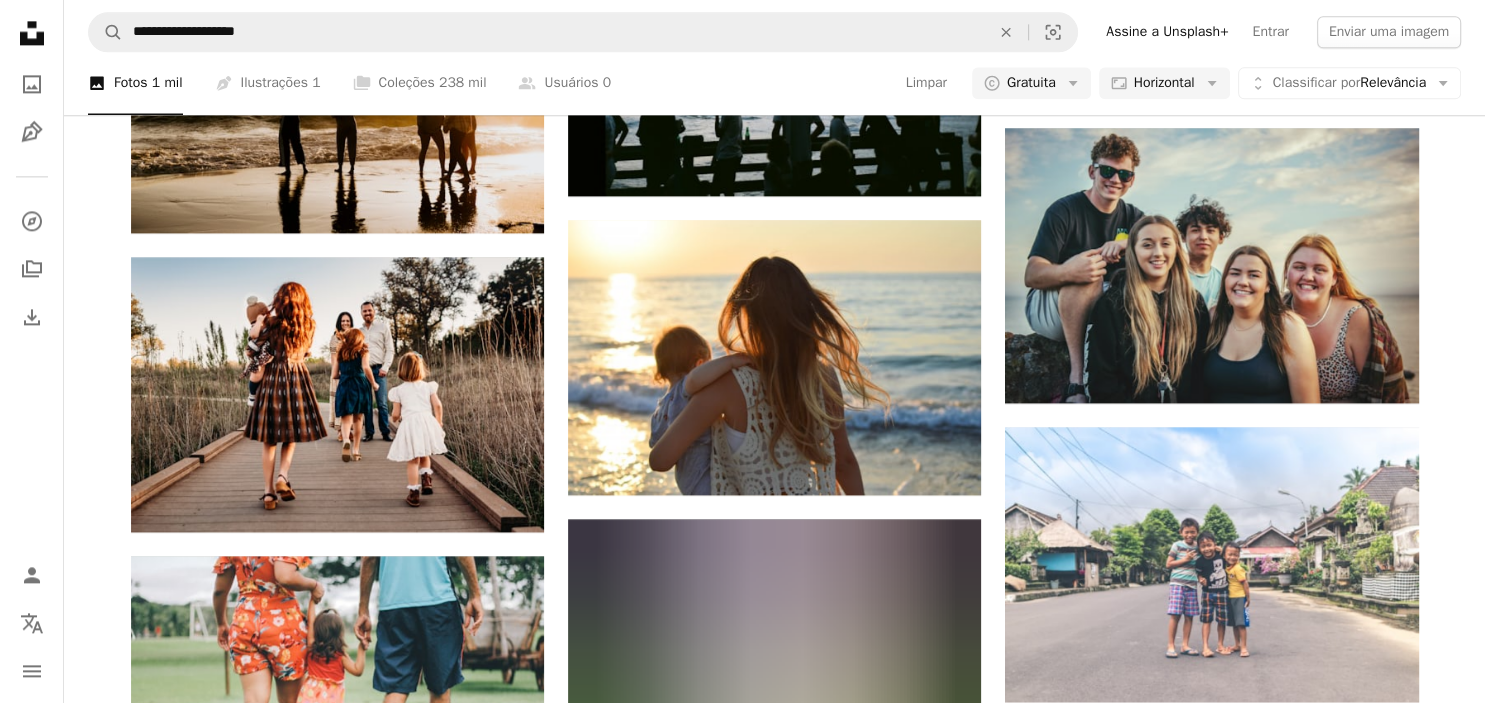 scroll, scrollTop: 2727, scrollLeft: 0, axis: vertical 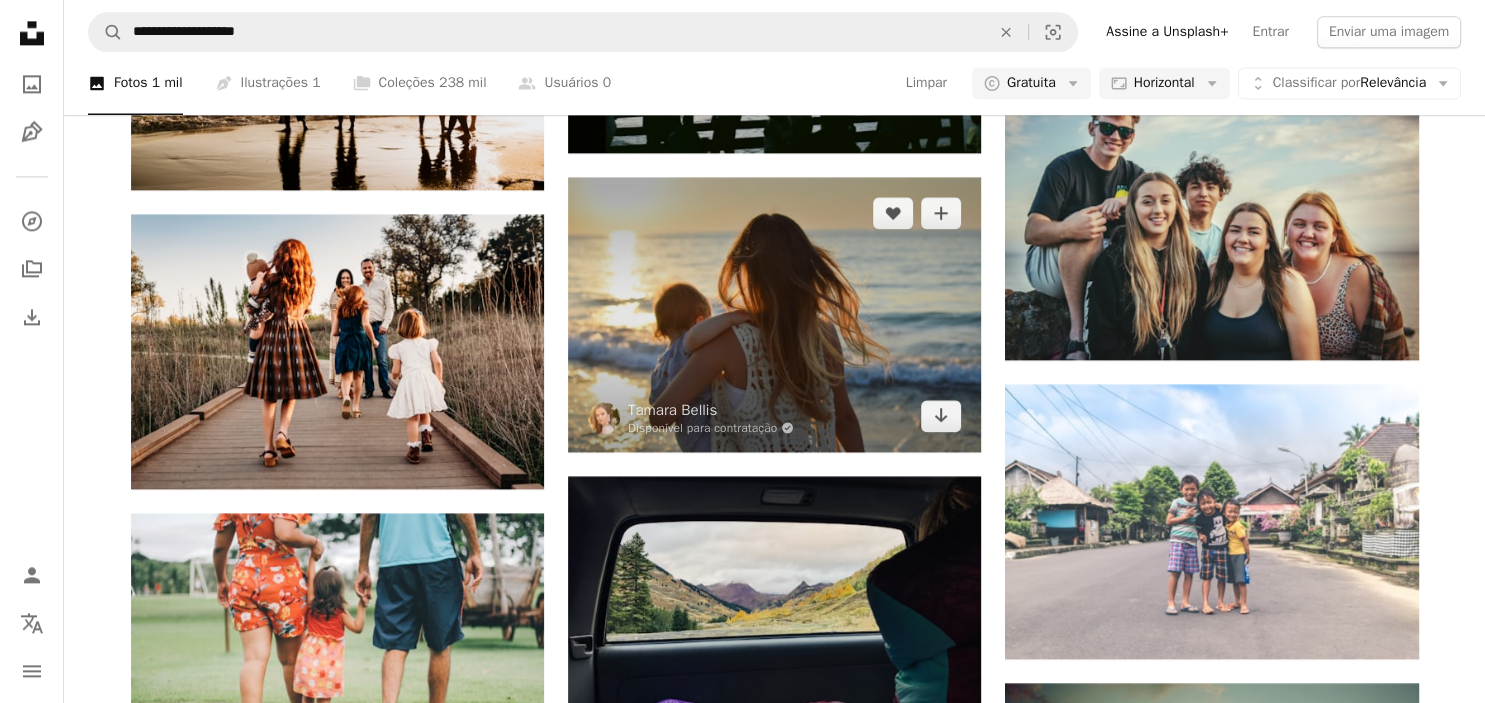 click at bounding box center (774, 314) 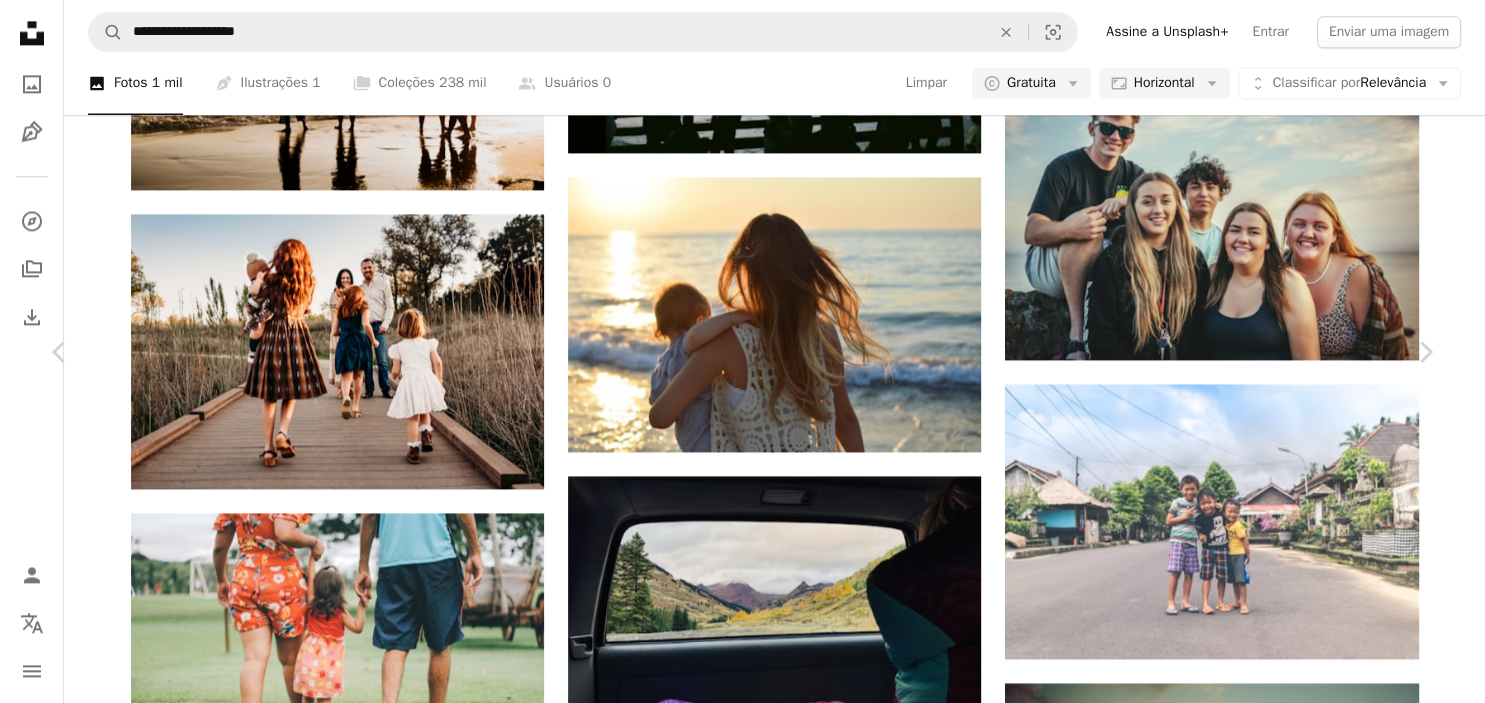 scroll, scrollTop: 1320, scrollLeft: 0, axis: vertical 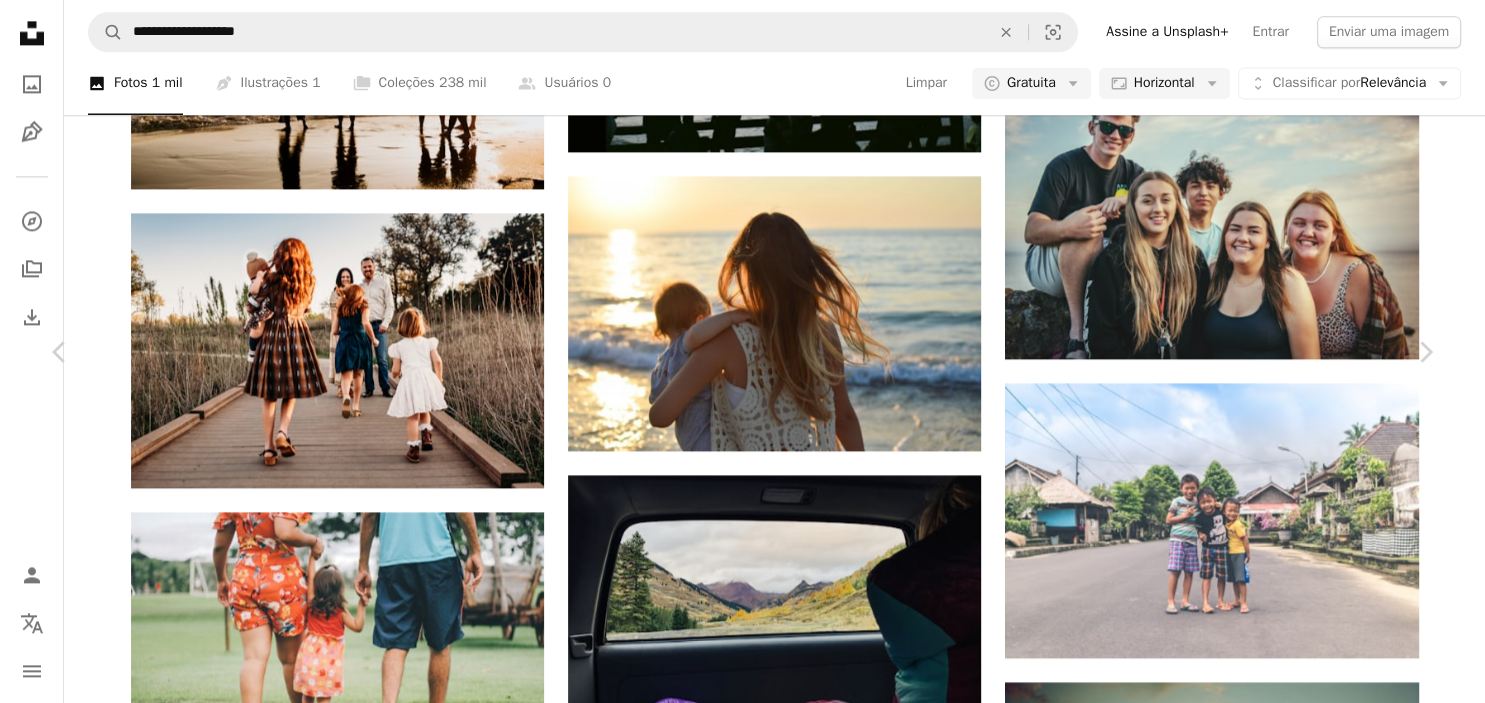click at bounding box center [1137, 6320] 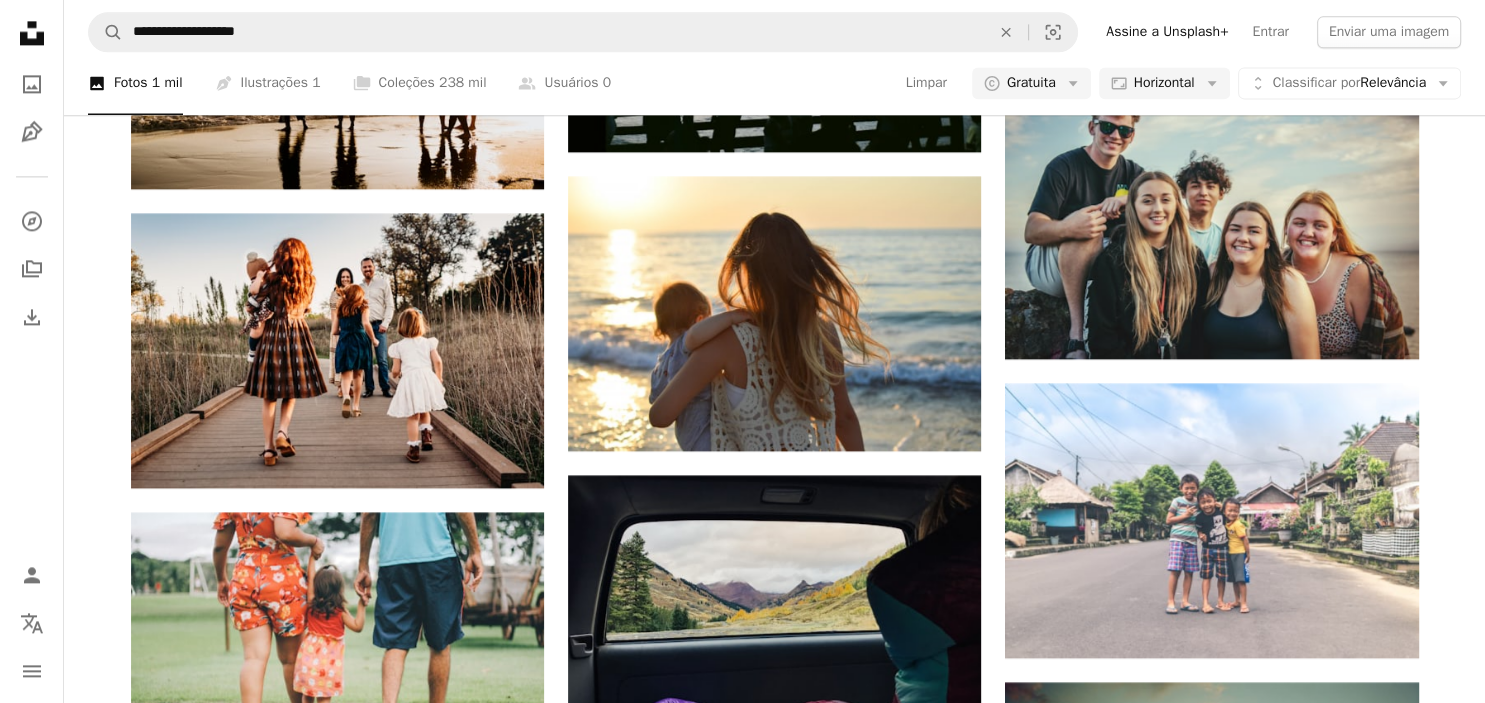 scroll, scrollTop: 2727, scrollLeft: 0, axis: vertical 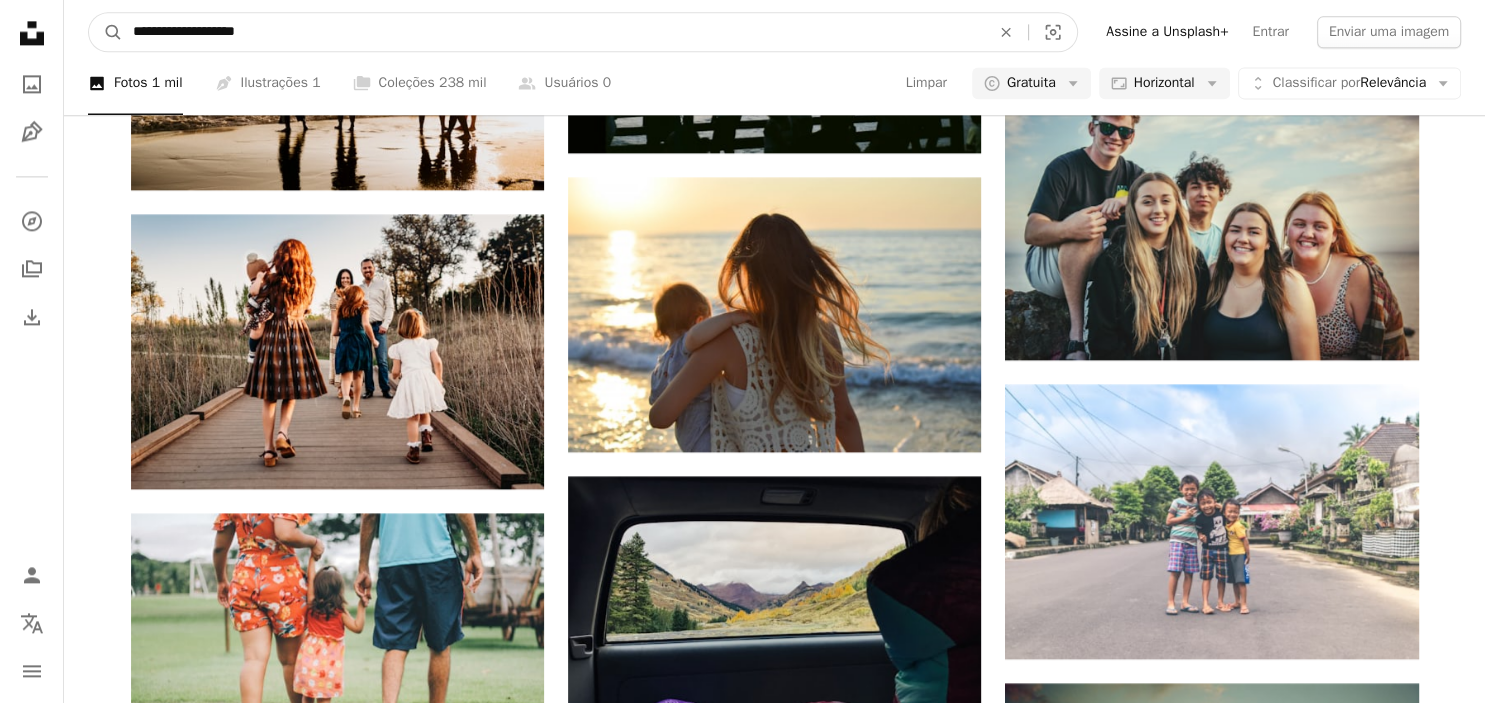 drag, startPoint x: 276, startPoint y: 37, endPoint x: 4, endPoint y: 37, distance: 272 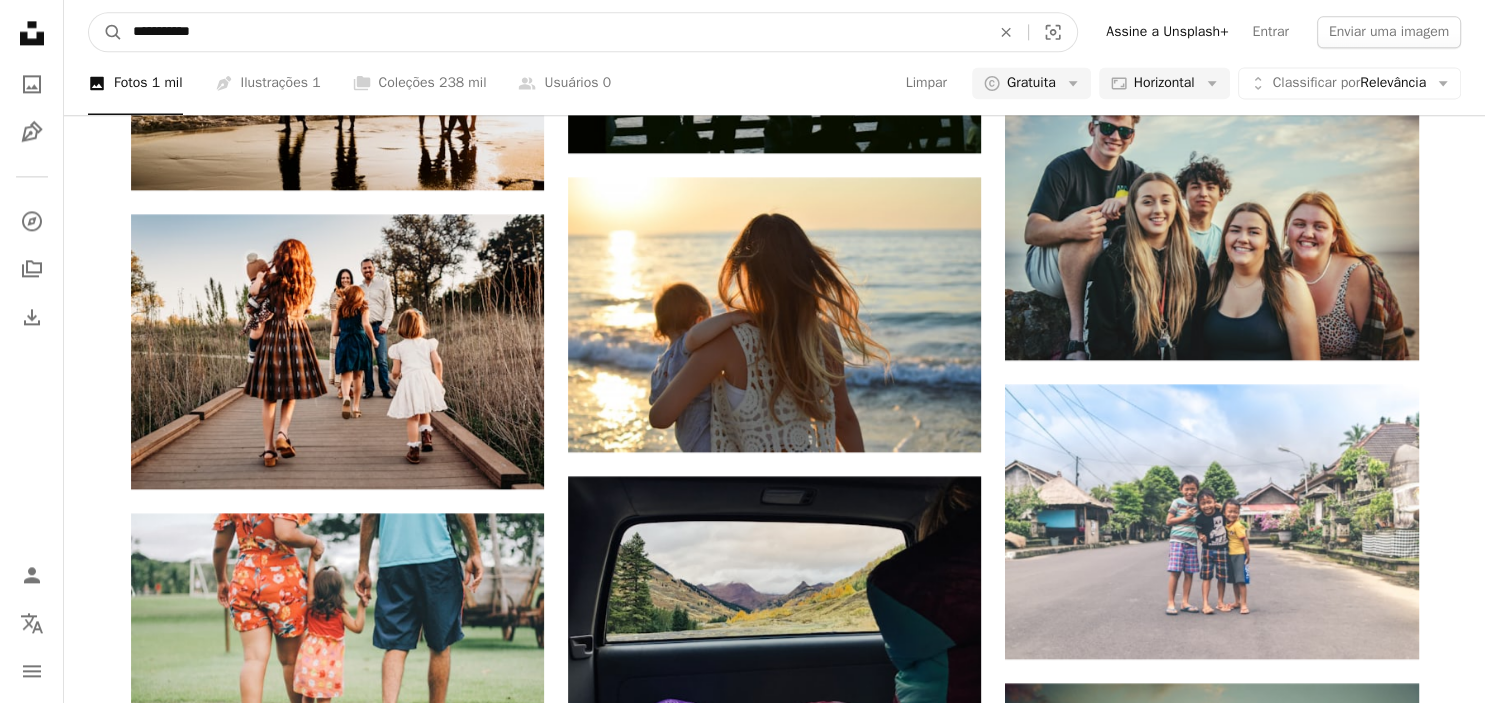 type on "**********" 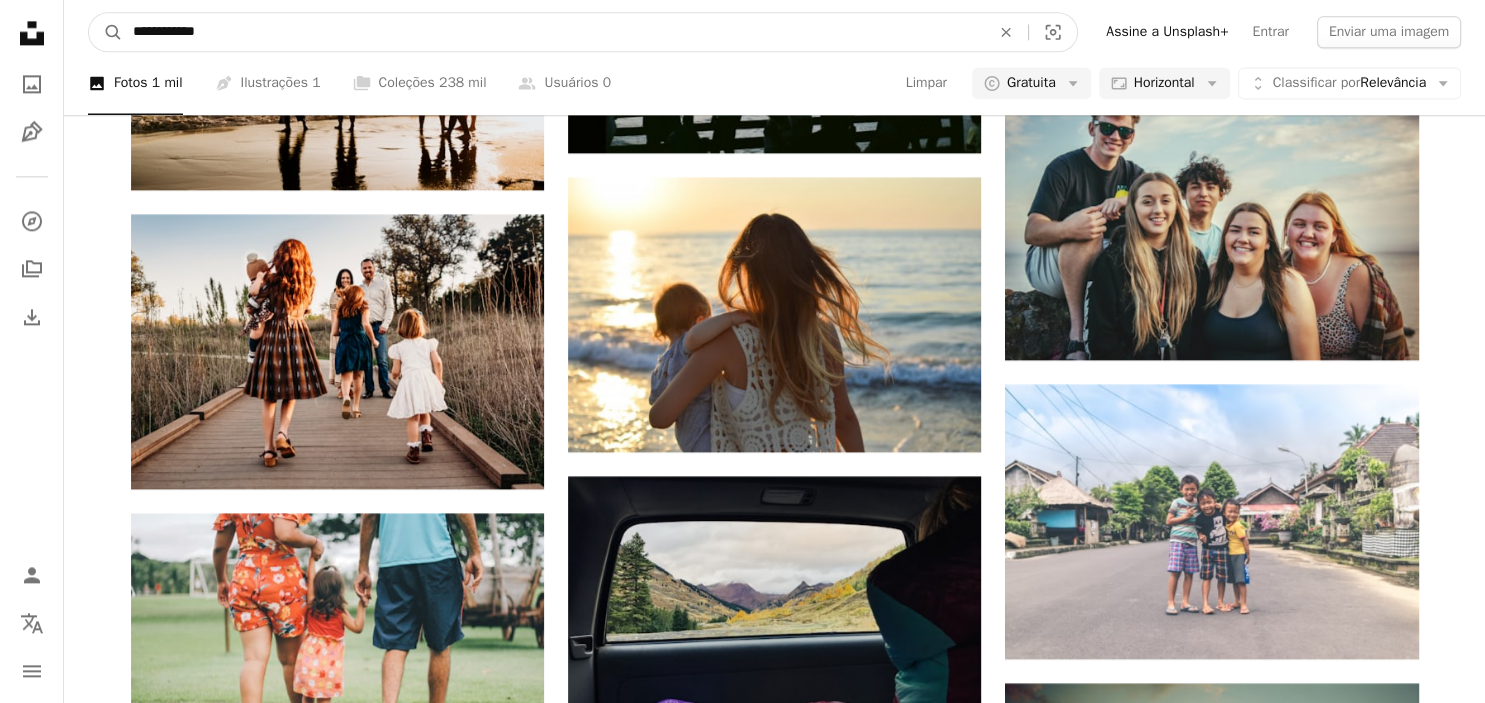 click on "A magnifying glass" at bounding box center [106, 32] 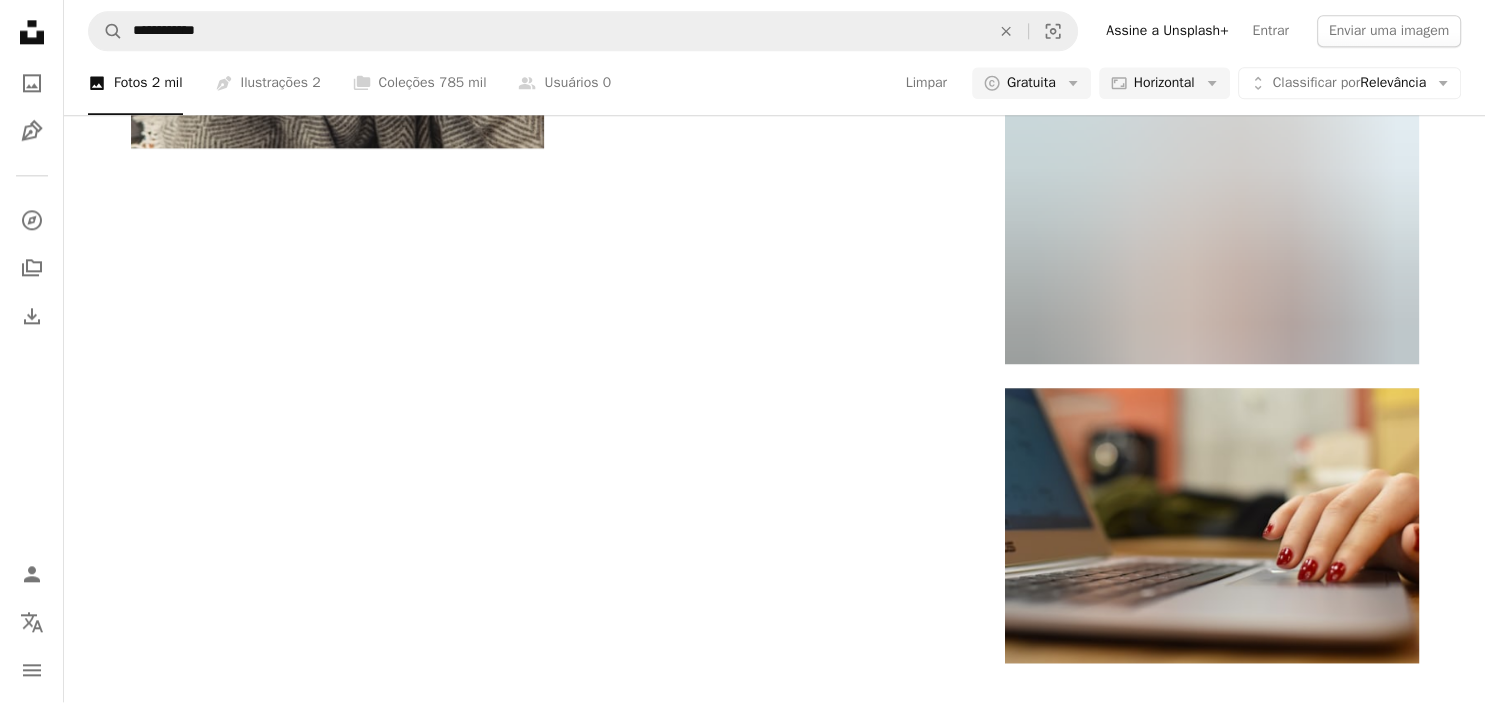 scroll, scrollTop: 2323, scrollLeft: 0, axis: vertical 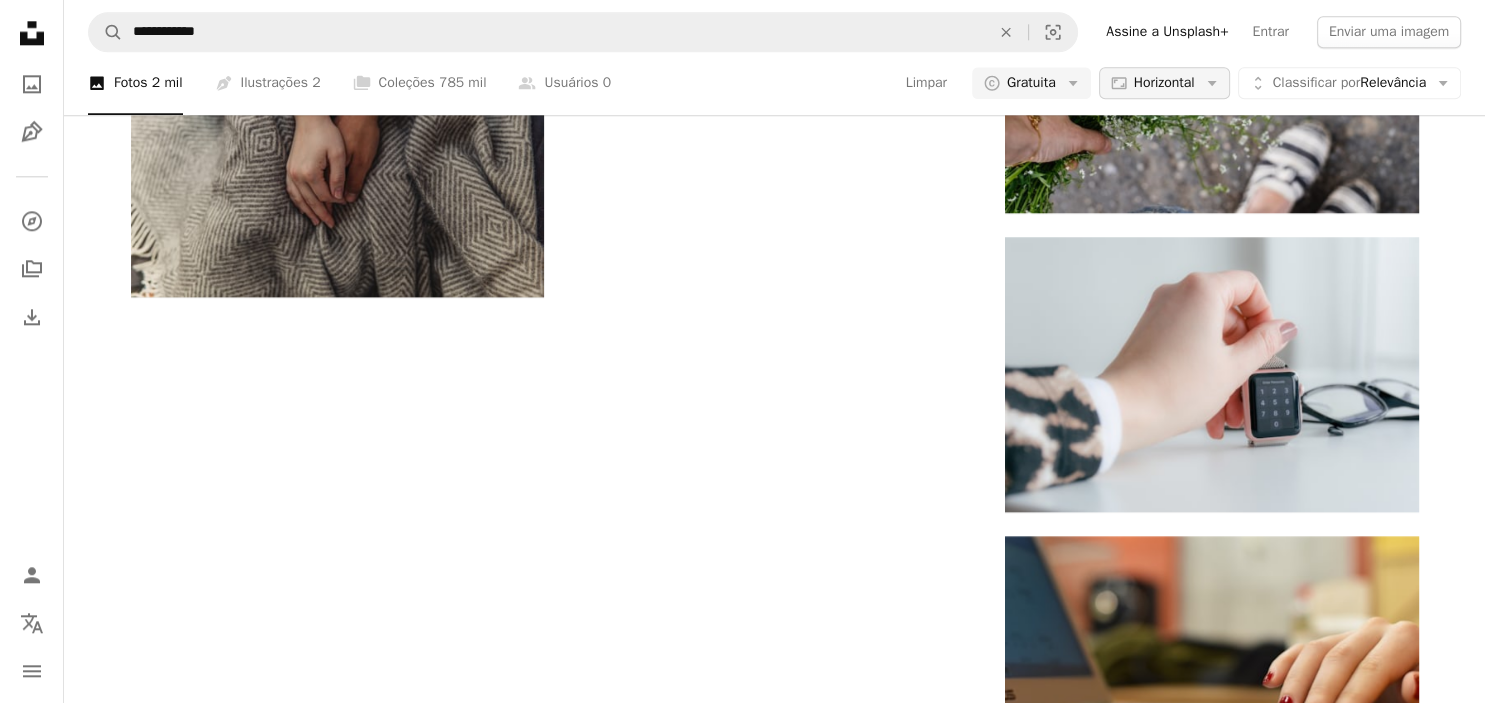 click on "Arrow down" 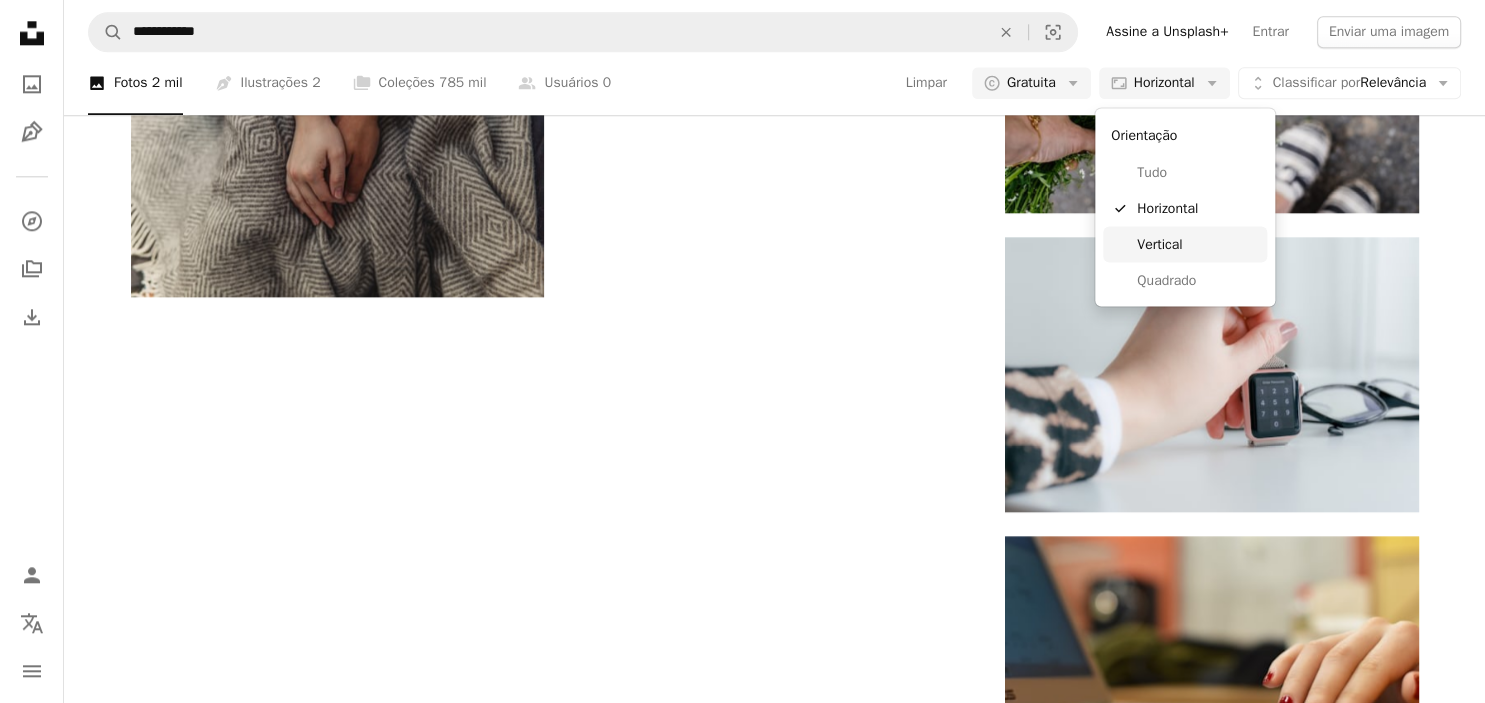 click on "Vertical" at bounding box center [1198, 244] 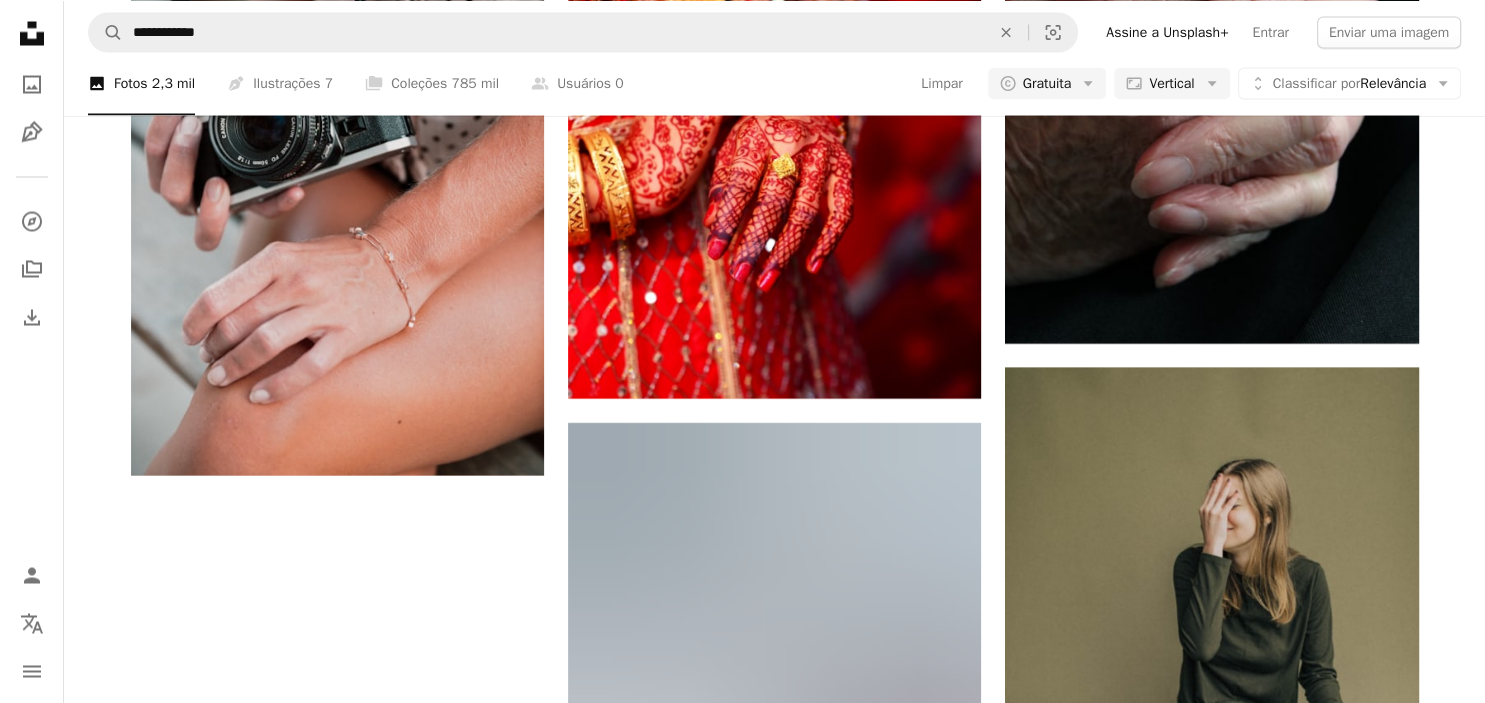 scroll, scrollTop: 3801, scrollLeft: 0, axis: vertical 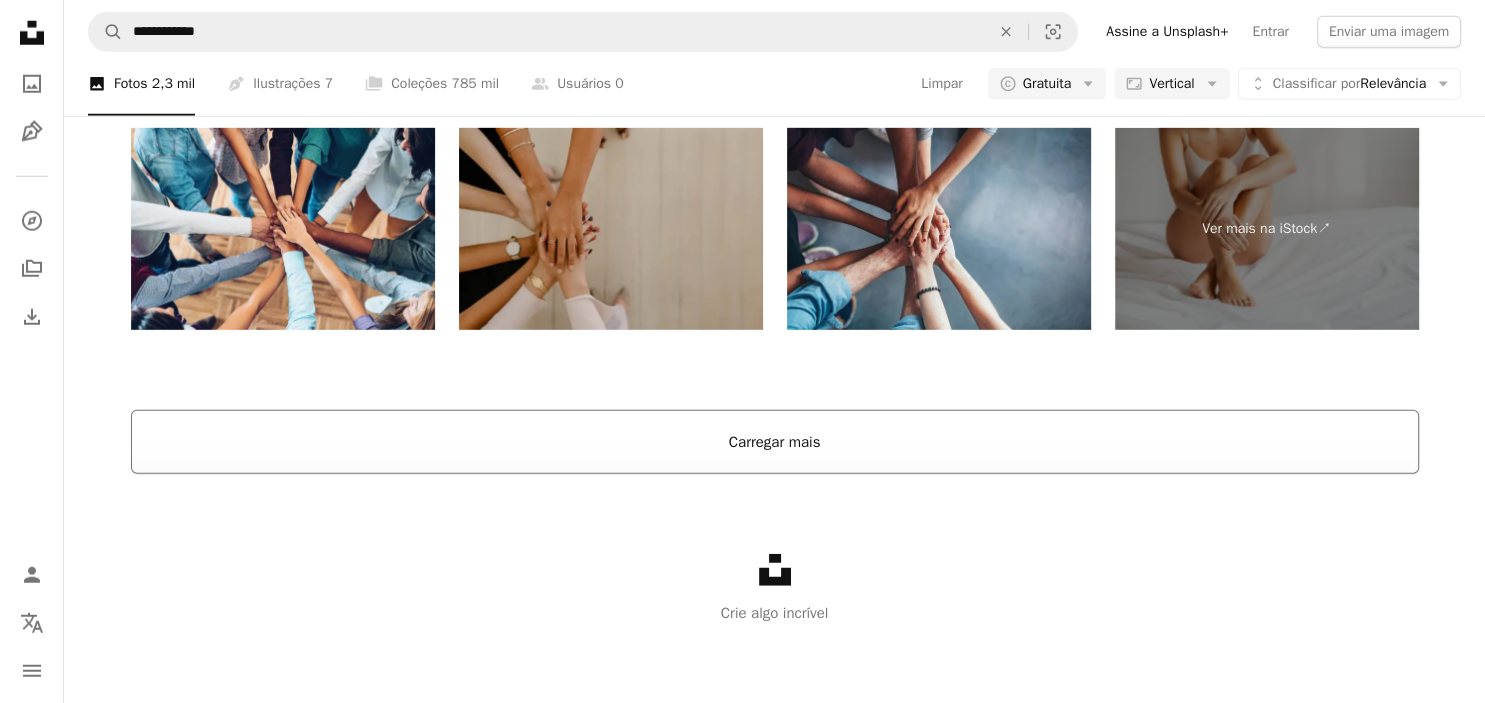 click on "Carregar mais" at bounding box center [775, 442] 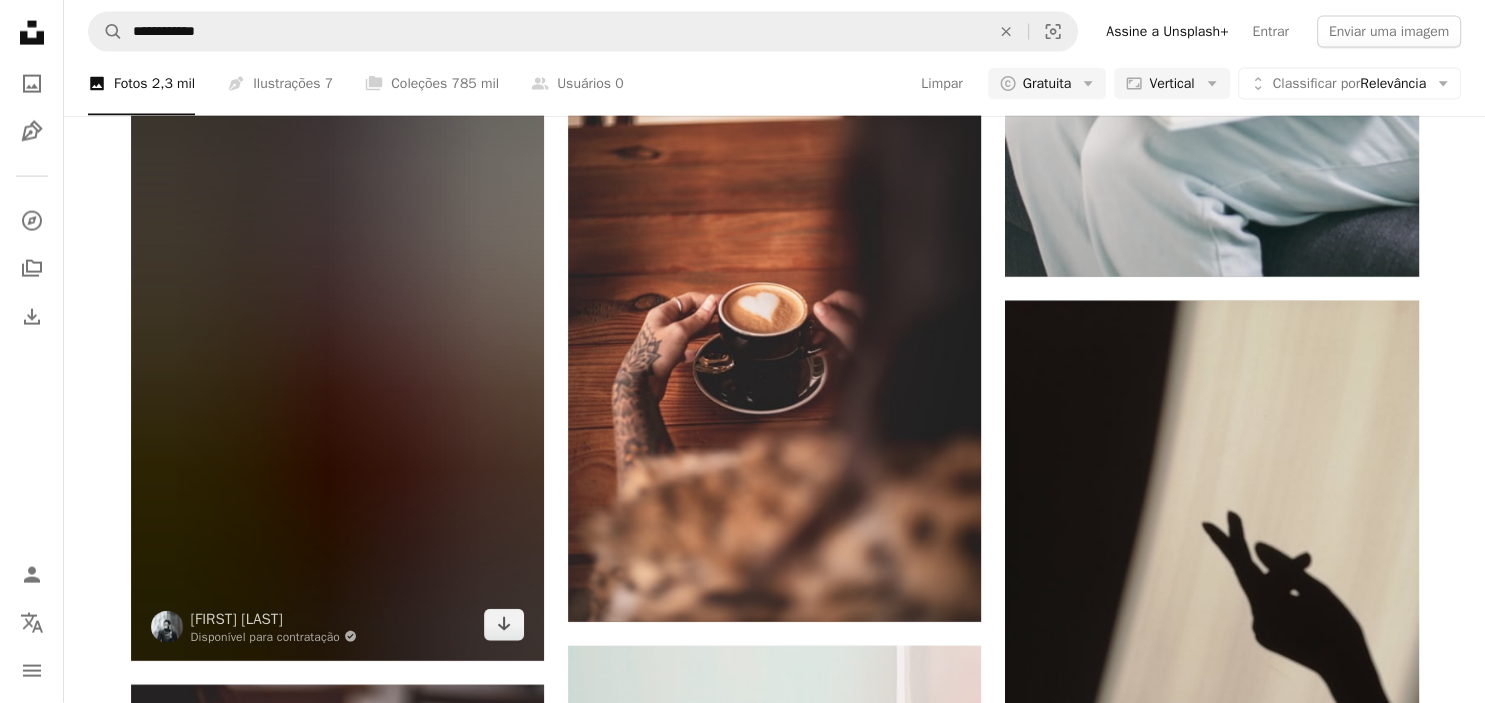 scroll, scrollTop: 19374, scrollLeft: 0, axis: vertical 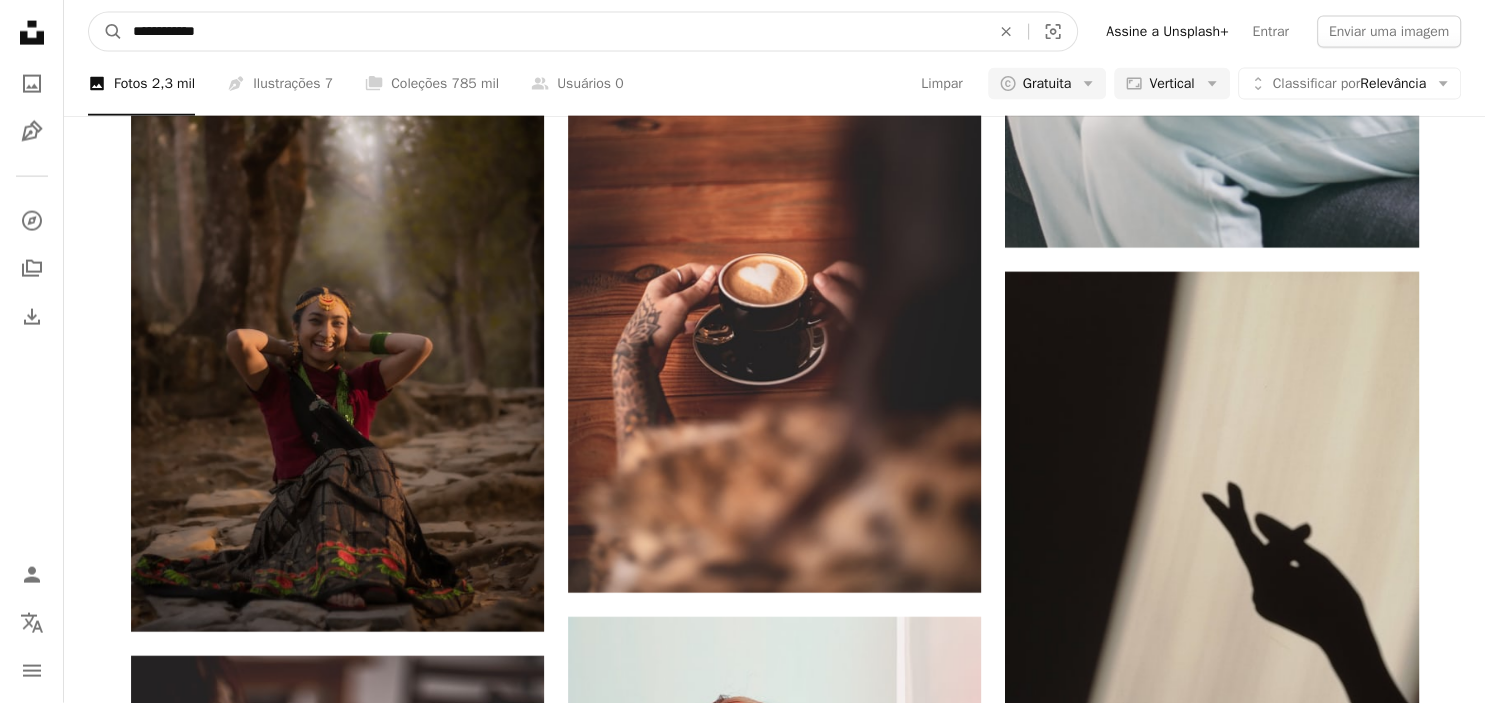 click on "**********" at bounding box center [553, 32] 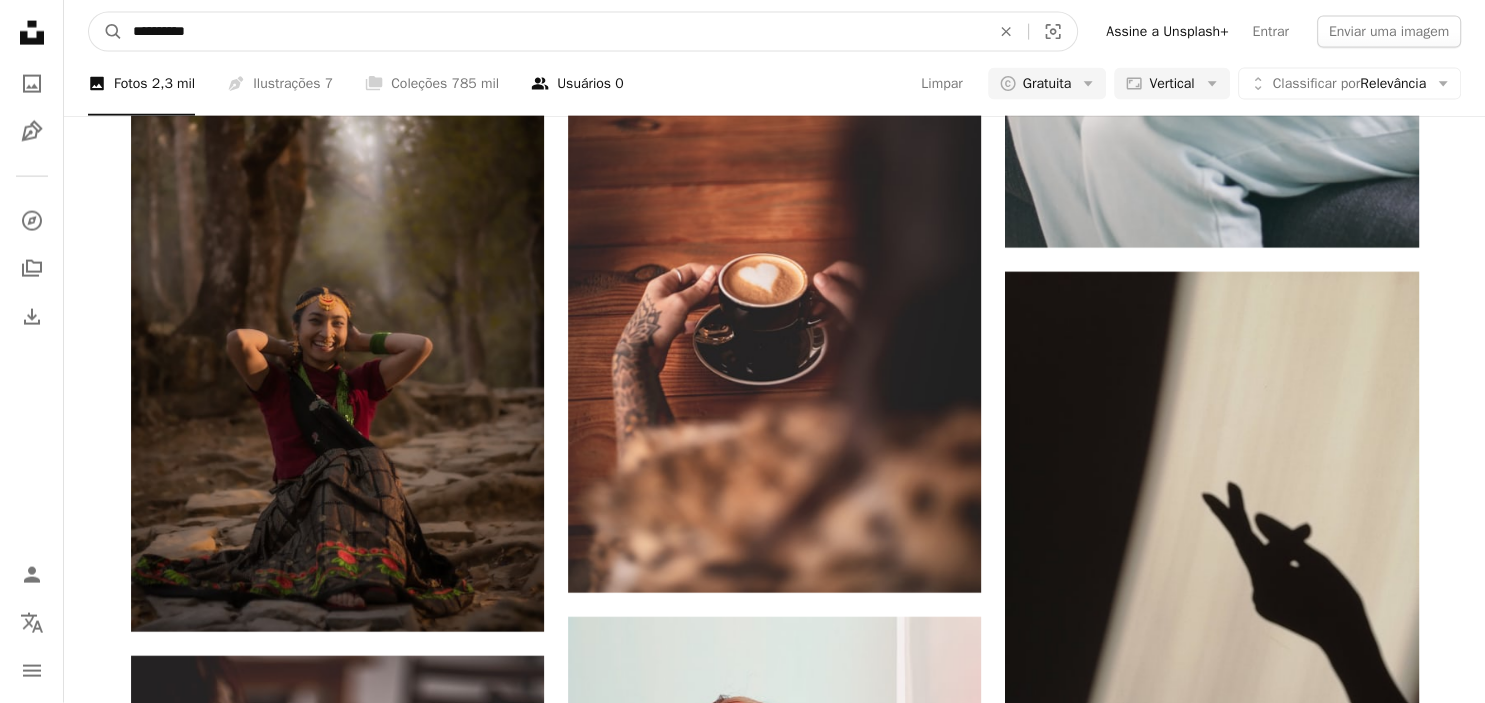 type on "**********" 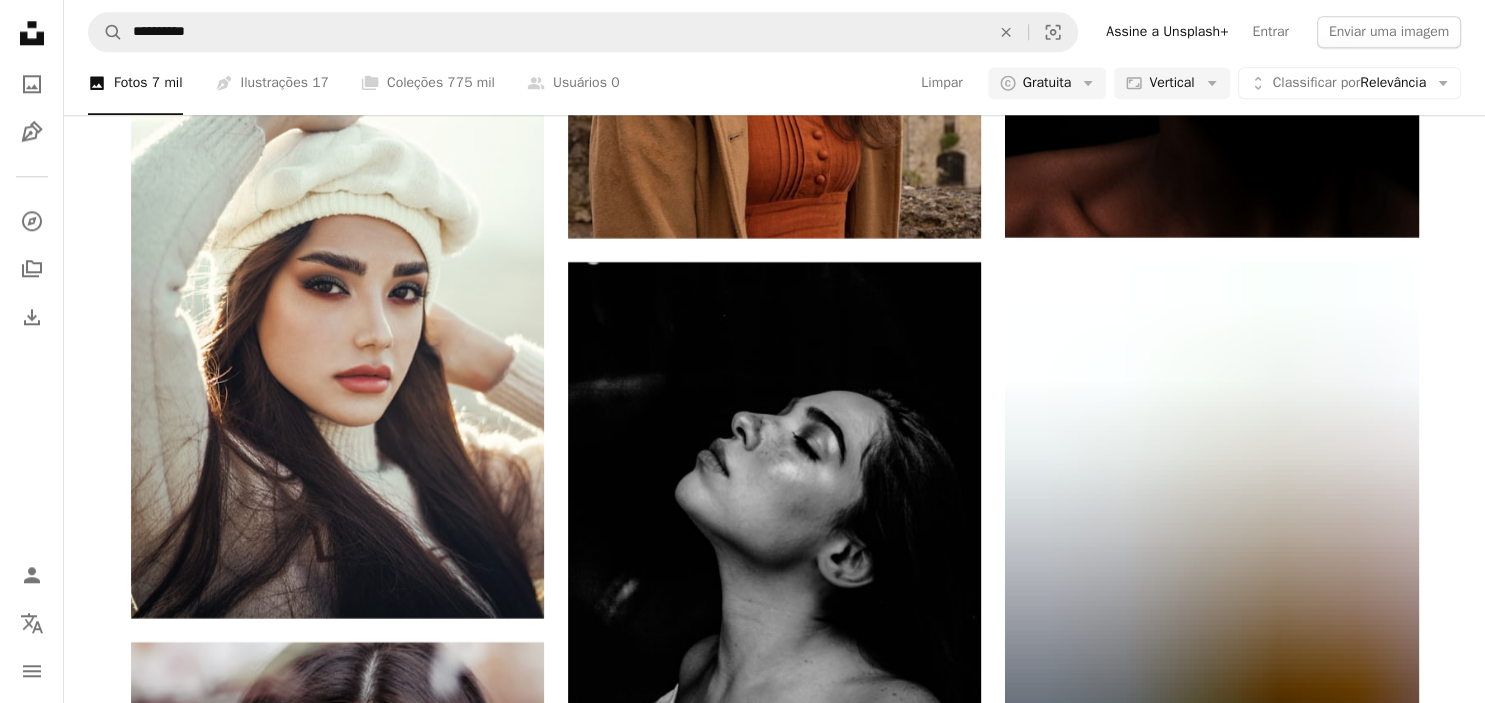 scroll, scrollTop: 17318, scrollLeft: 0, axis: vertical 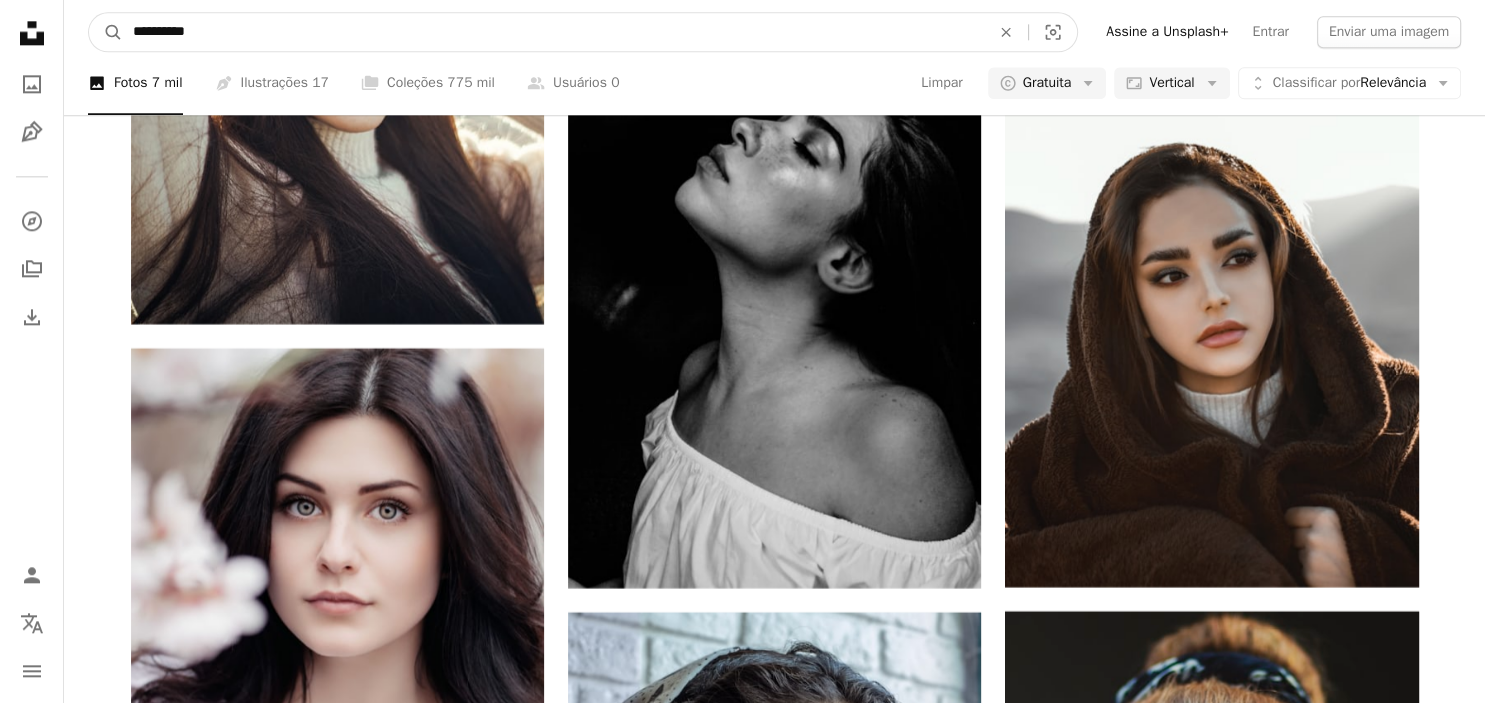 click on "**********" at bounding box center [553, 32] 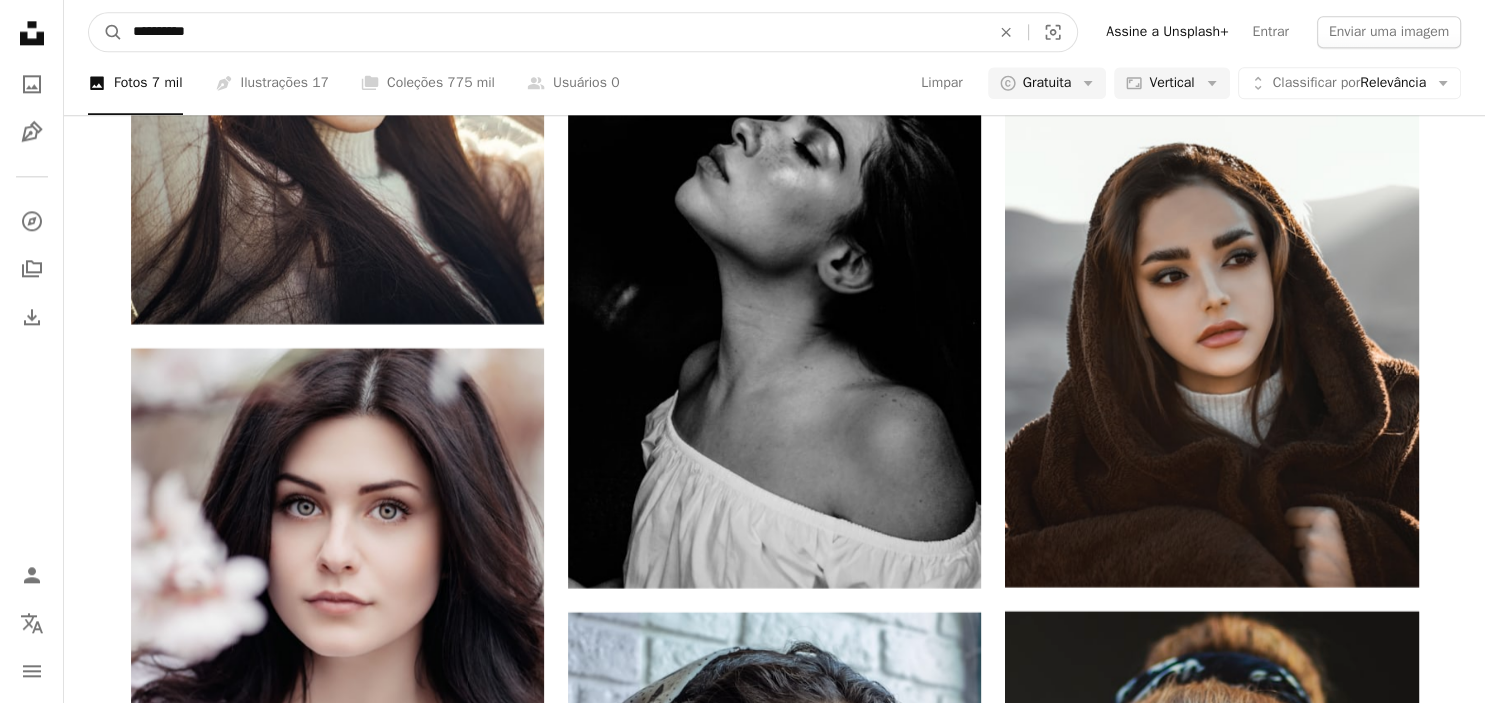 click on "**********" at bounding box center [553, 32] 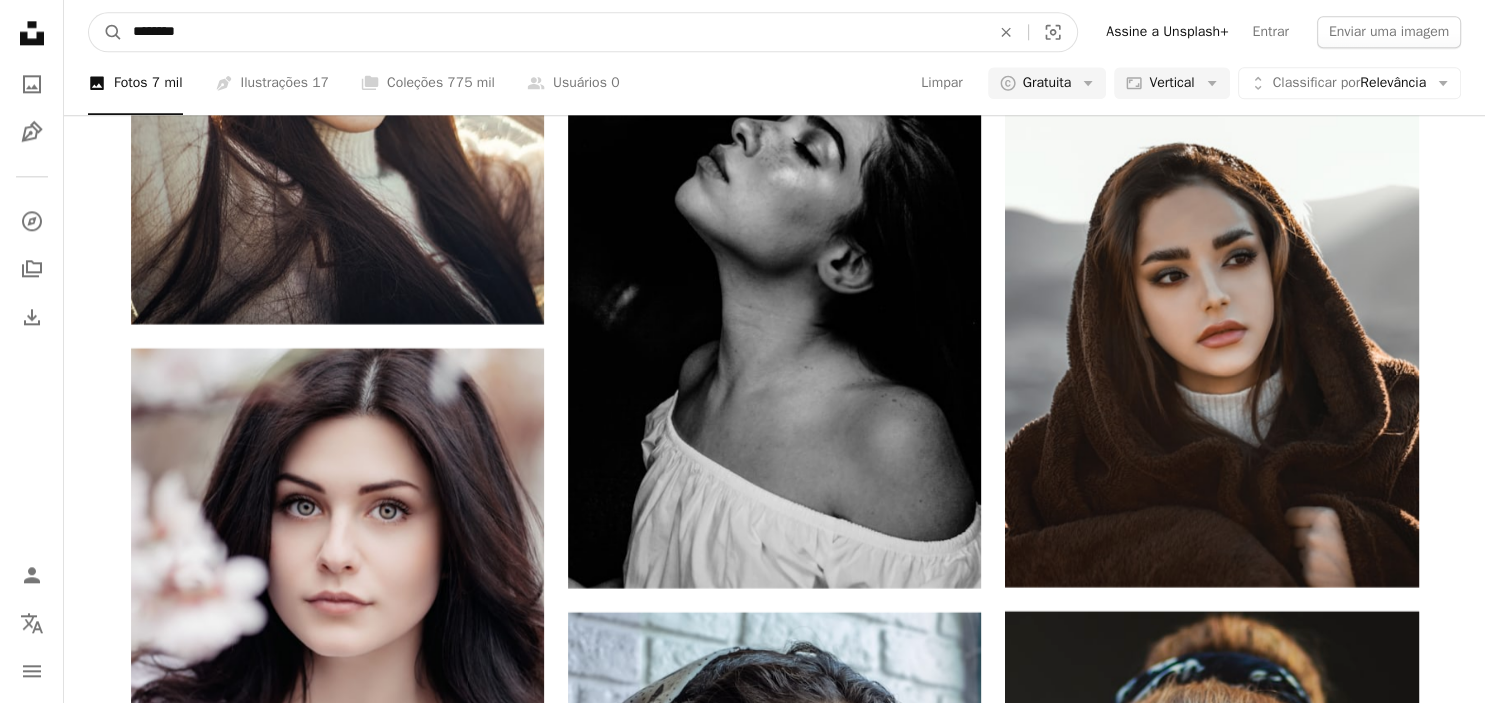 type on "*********" 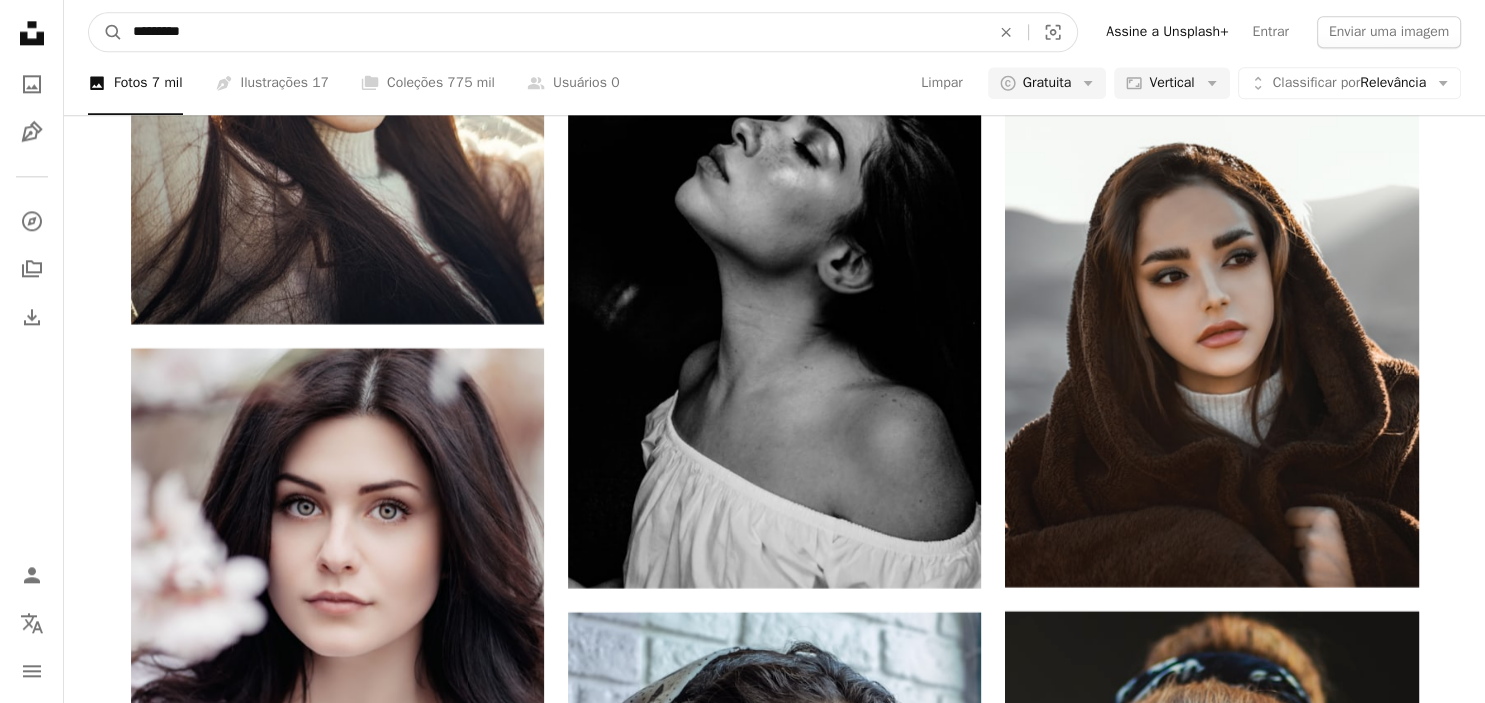 click on "A magnifying glass" at bounding box center (106, 32) 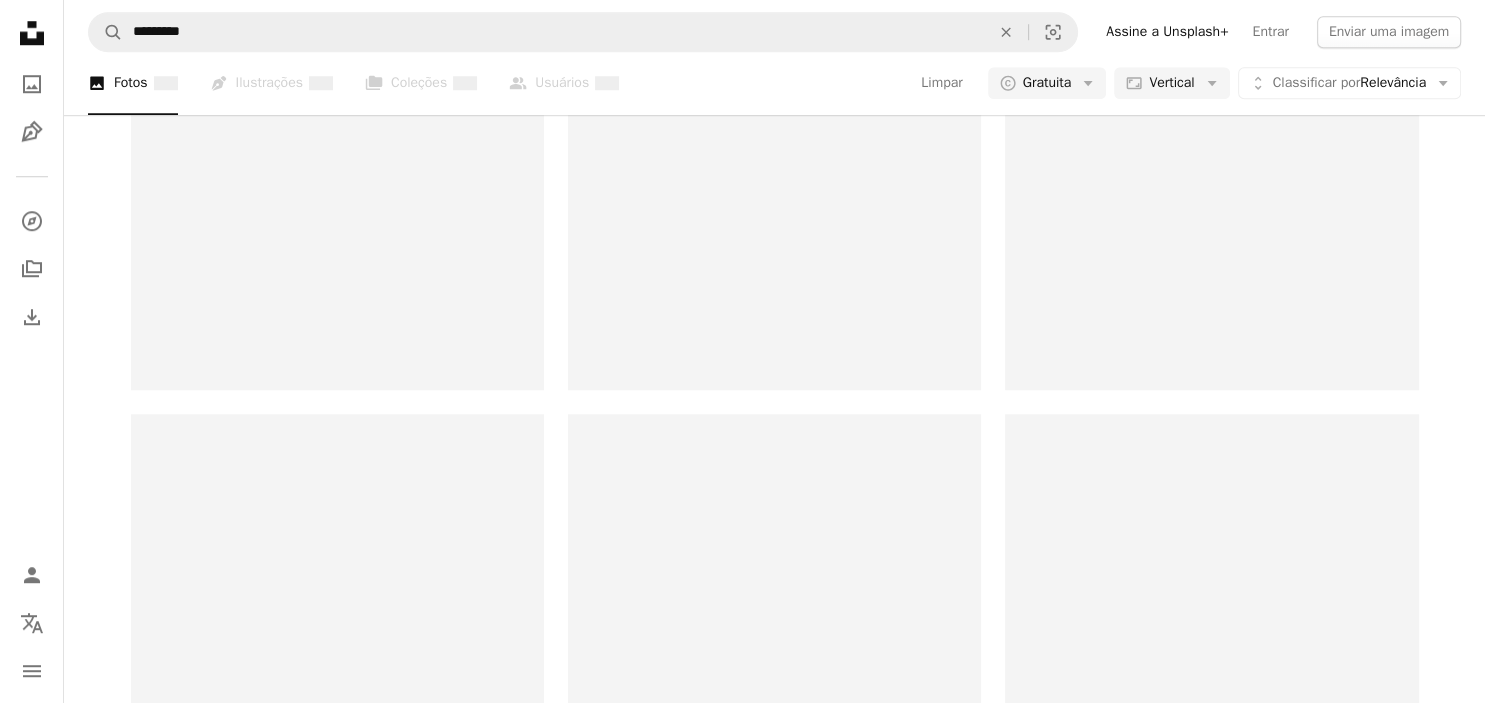 scroll, scrollTop: 0, scrollLeft: 0, axis: both 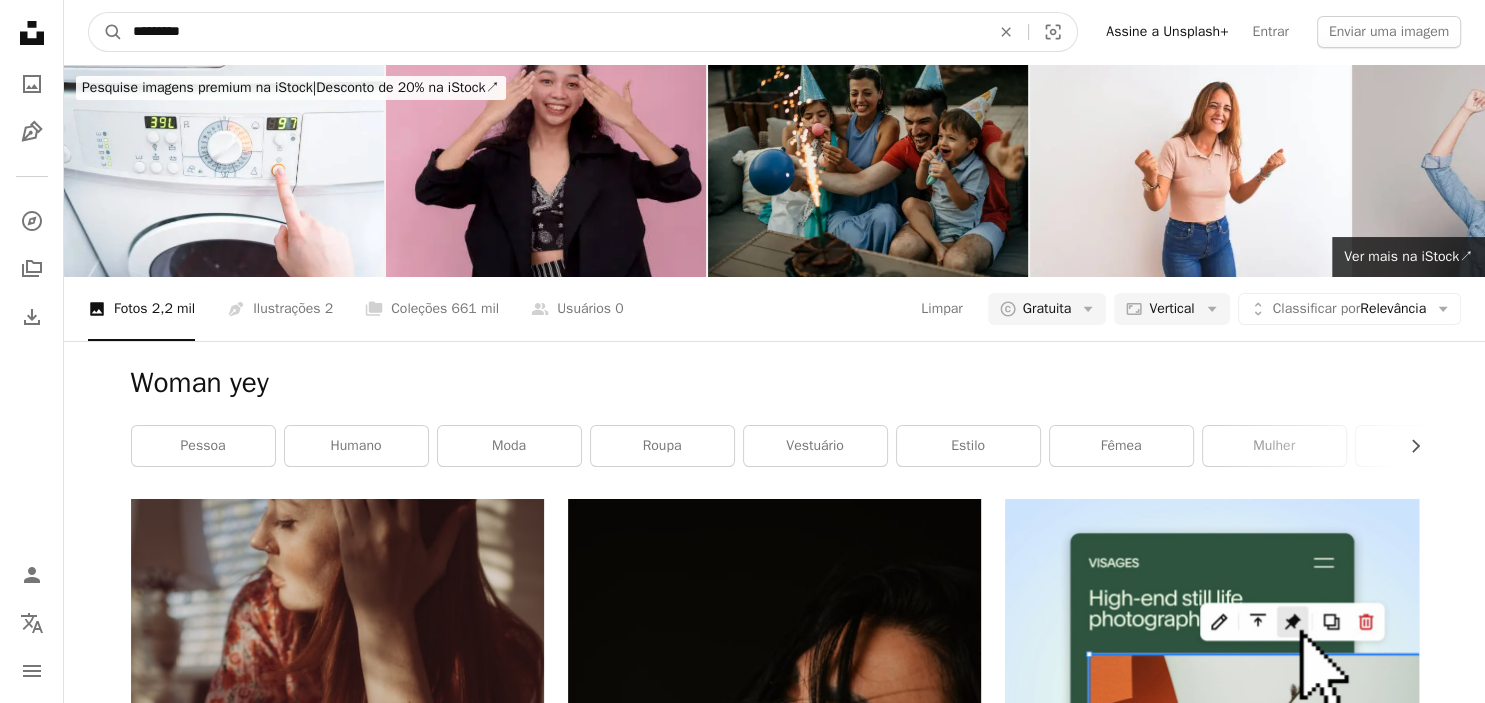 drag, startPoint x: 182, startPoint y: 30, endPoint x: 263, endPoint y: 33, distance: 81.055534 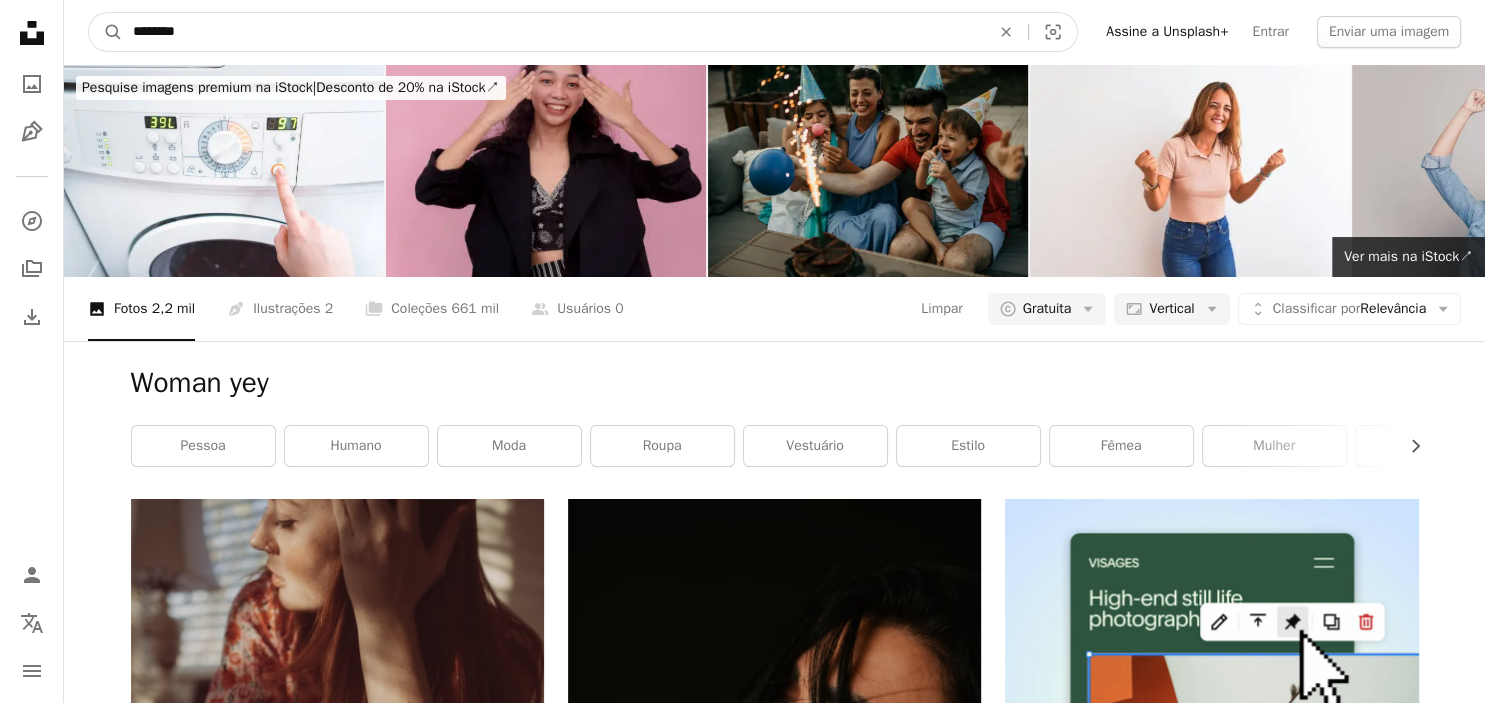 type on "*********" 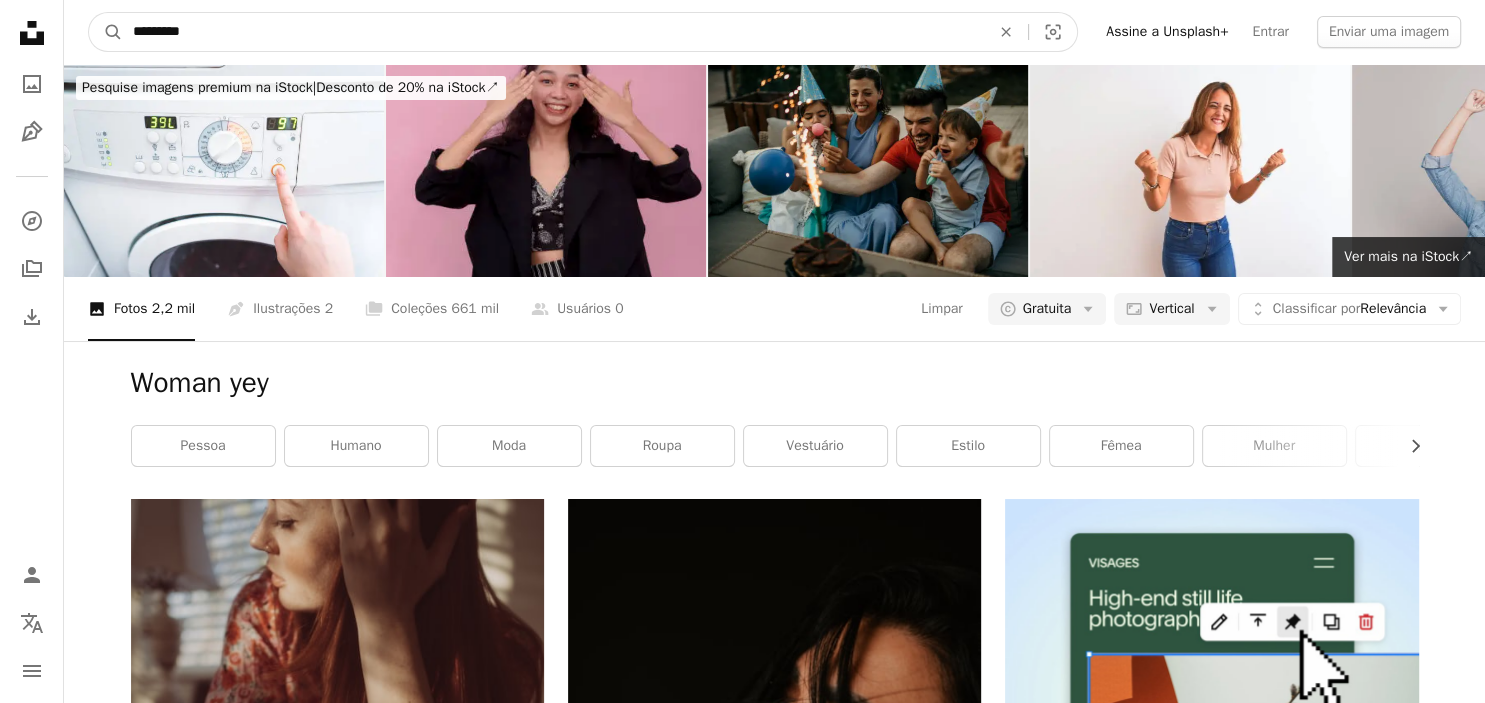 click on "A magnifying glass" at bounding box center [106, 32] 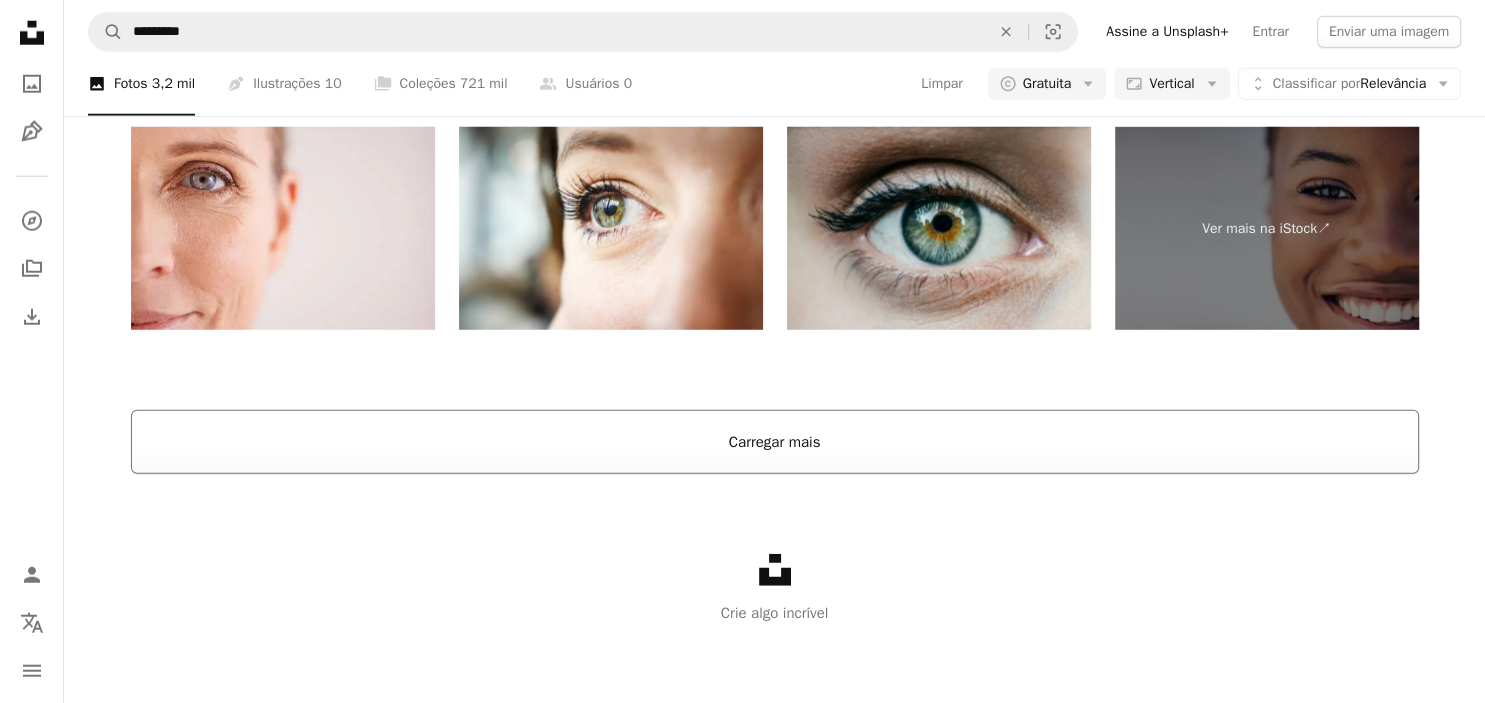 click on "Carregar mais" at bounding box center [775, 442] 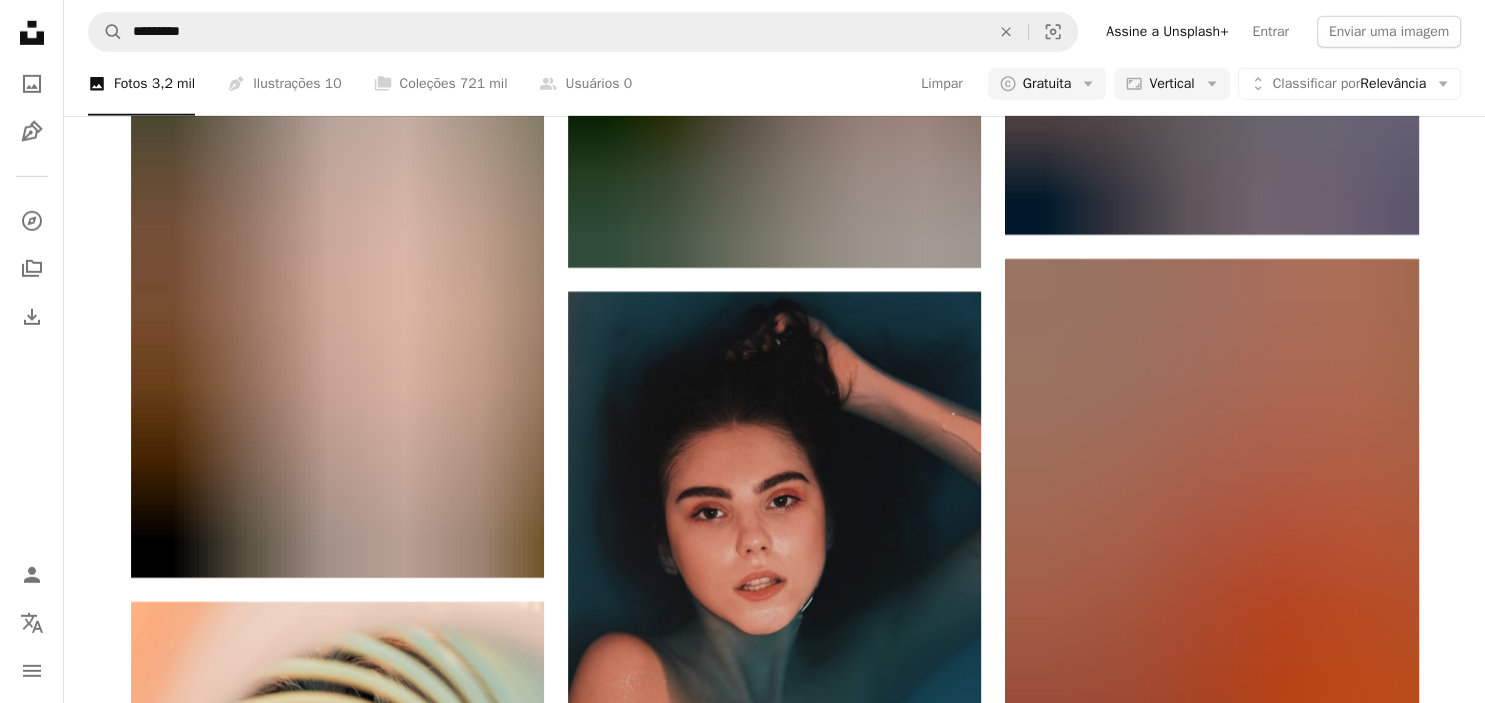scroll, scrollTop: 21351, scrollLeft: 0, axis: vertical 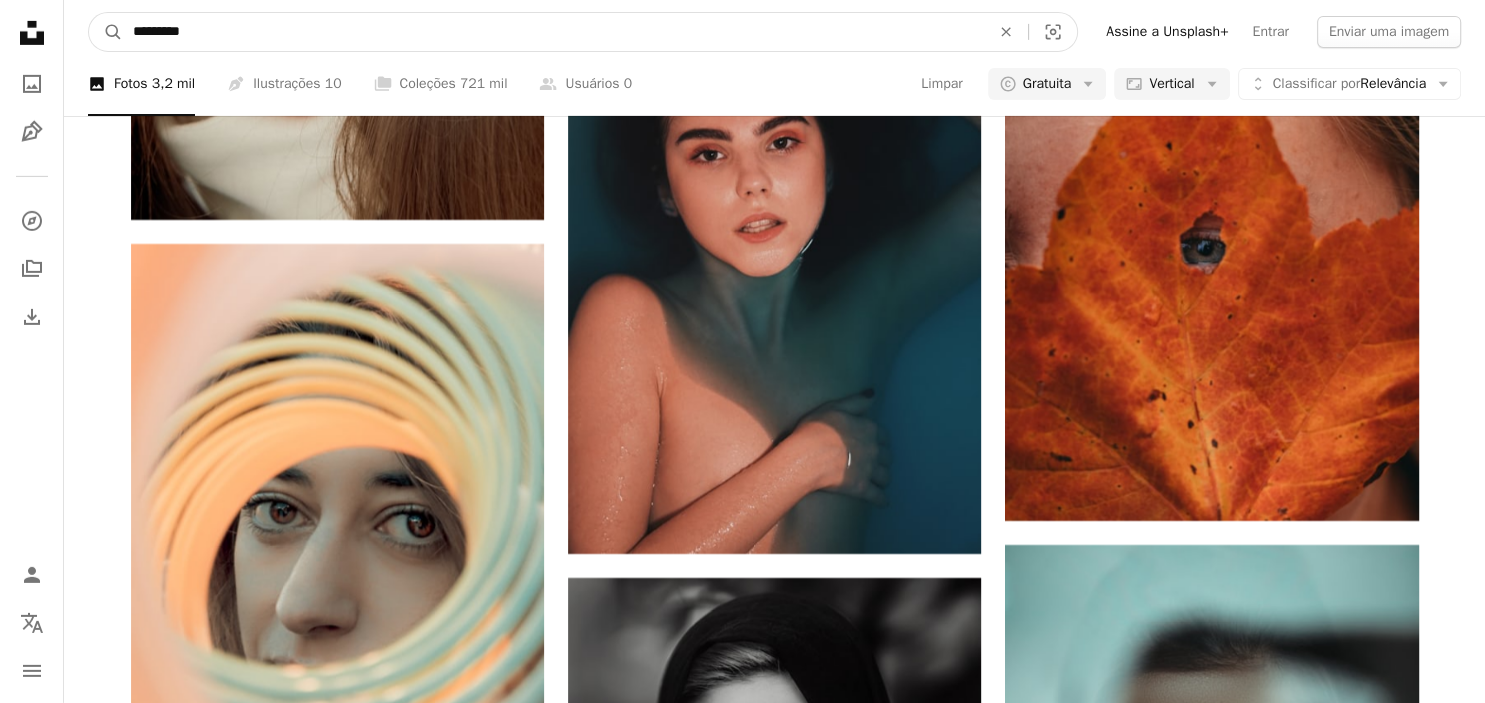 drag, startPoint x: 105, startPoint y: 30, endPoint x: 8, endPoint y: 30, distance: 97 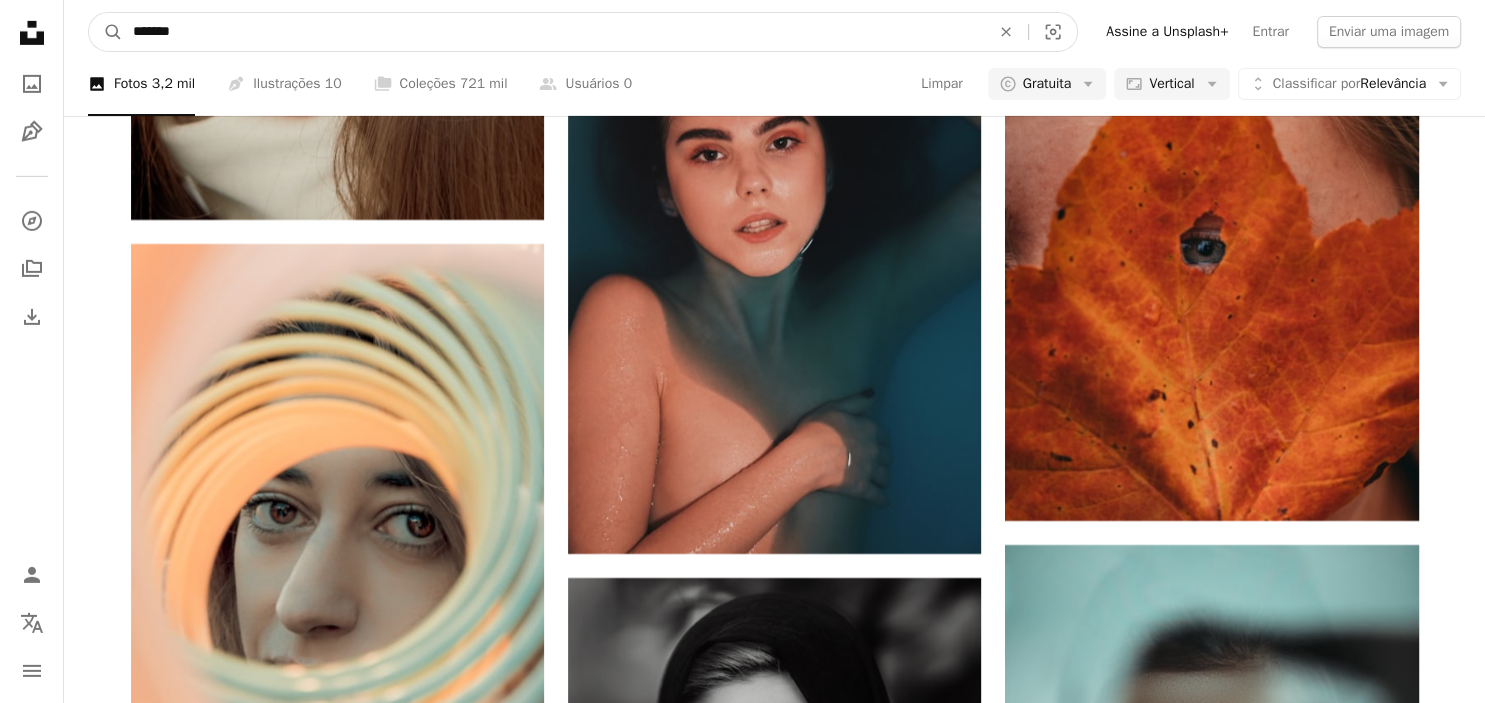 type on "********" 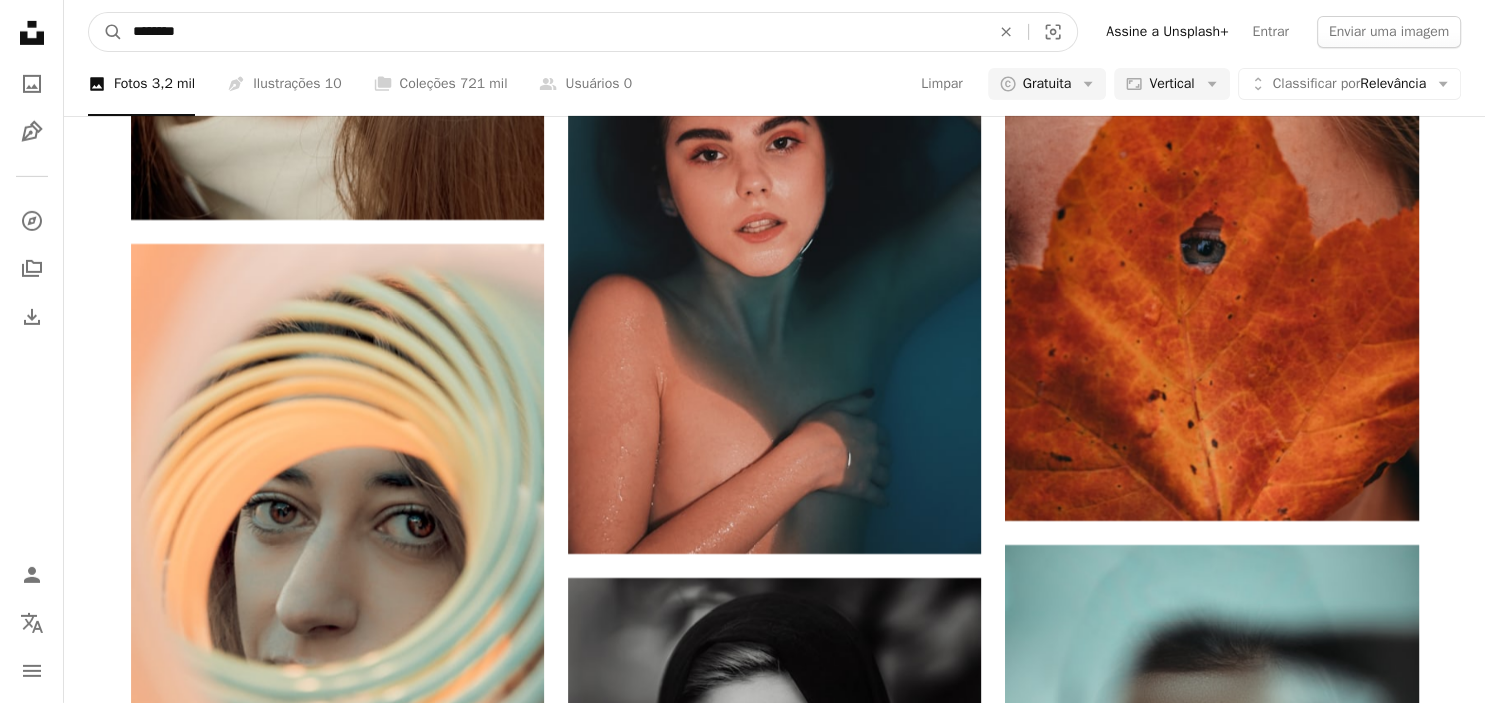 click on "A magnifying glass" at bounding box center (106, 32) 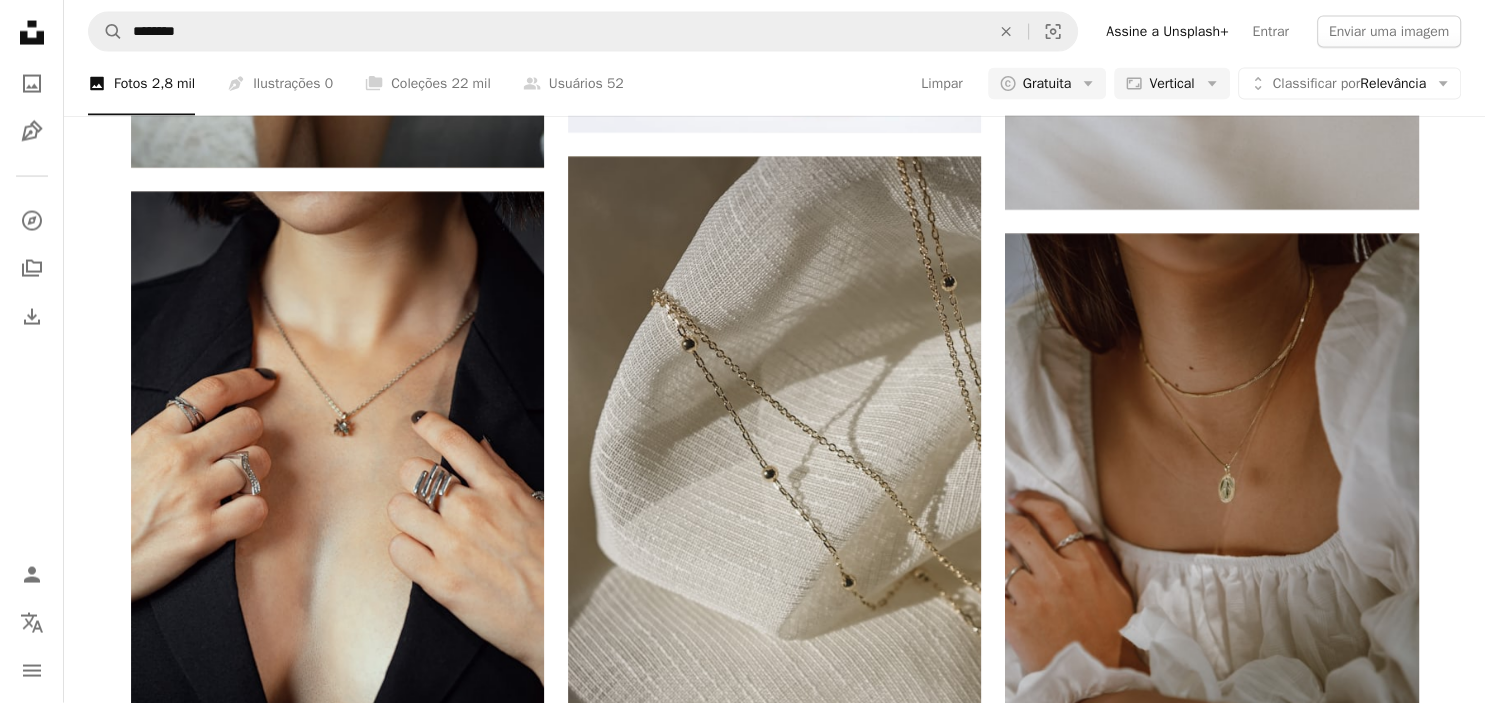 scroll, scrollTop: 4118, scrollLeft: 0, axis: vertical 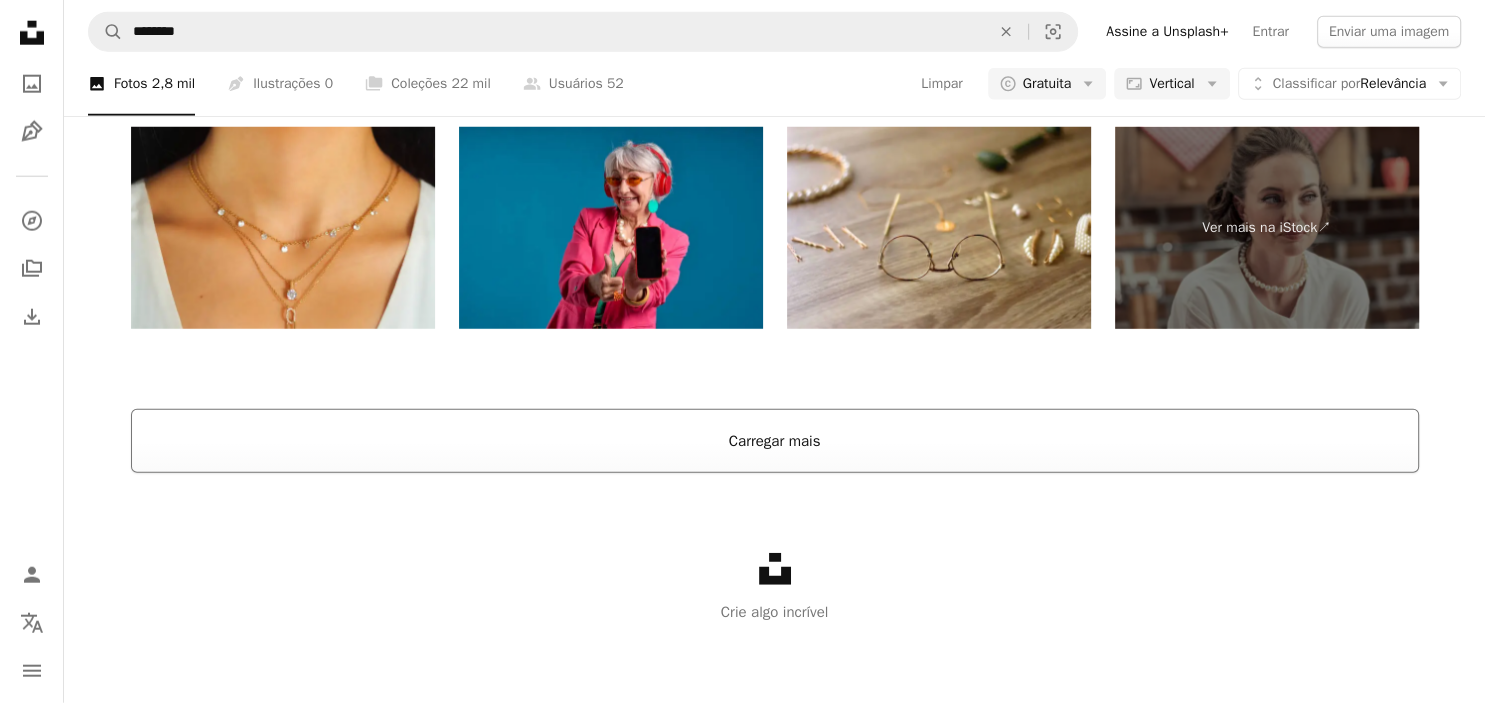 click on "Carregar mais" at bounding box center (775, 441) 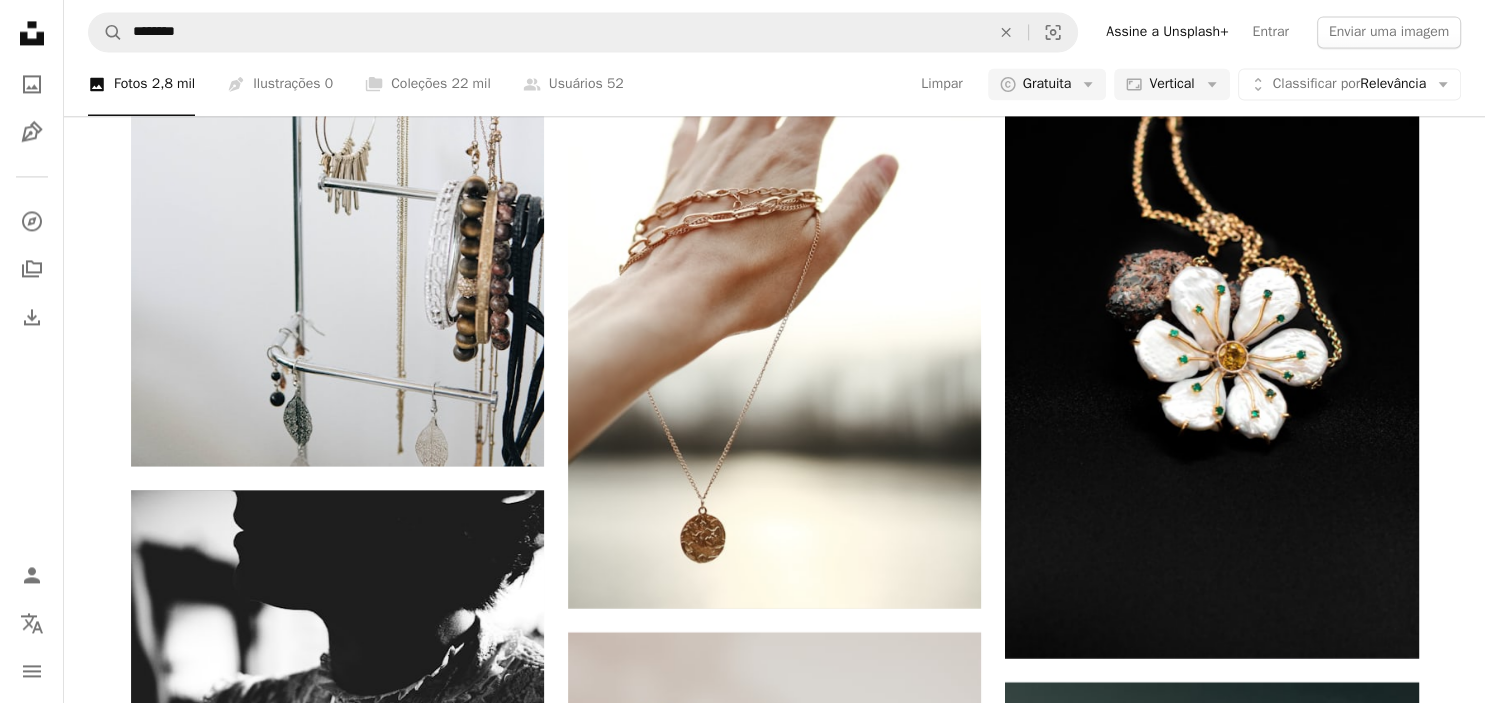scroll, scrollTop: 10376, scrollLeft: 0, axis: vertical 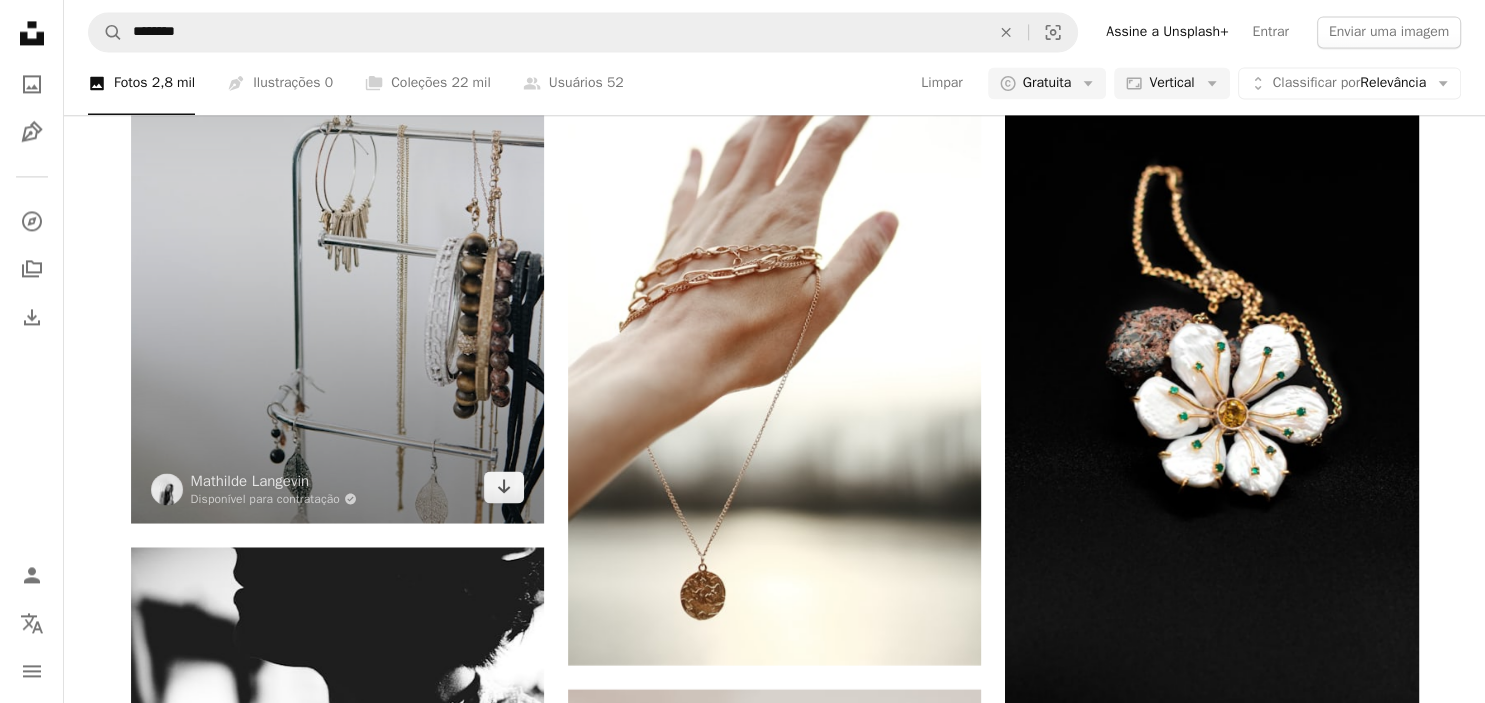 click at bounding box center (337, 210) 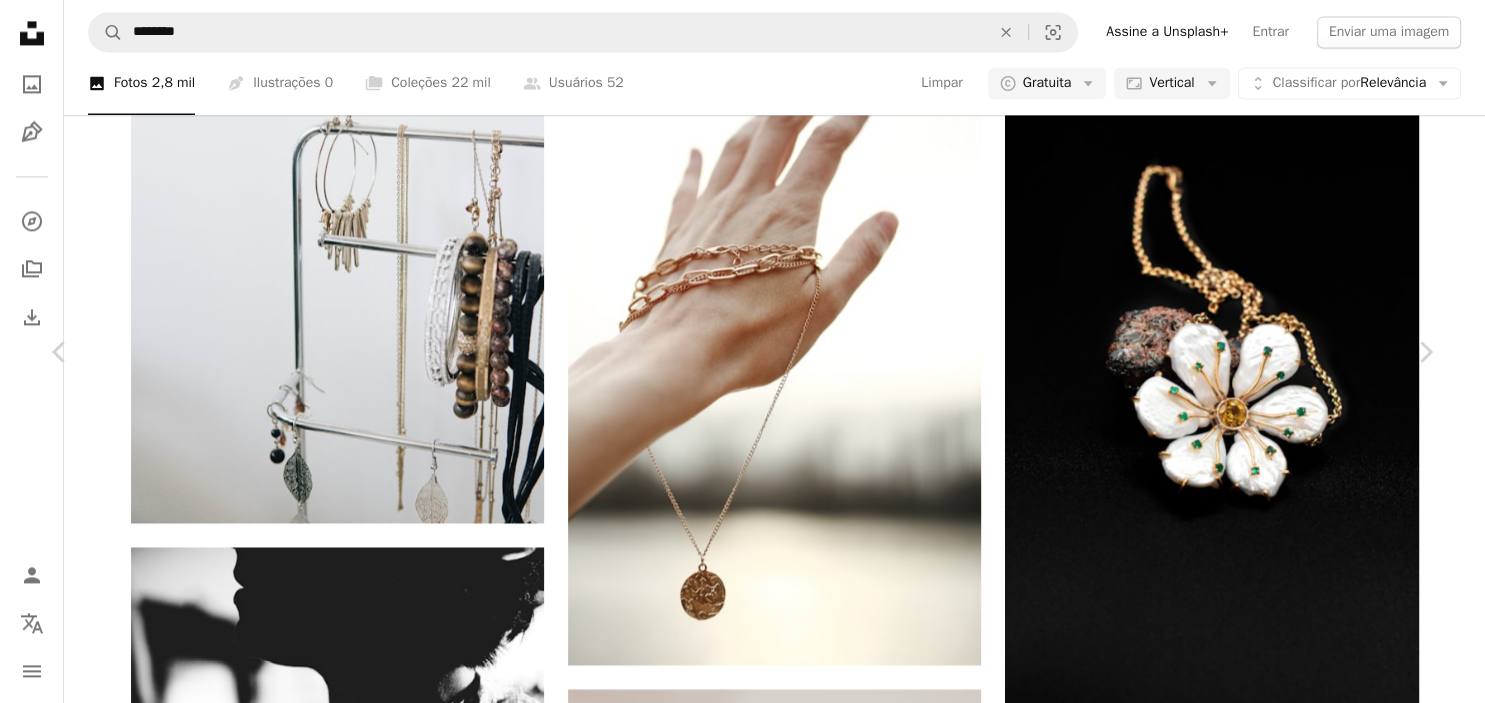 scroll, scrollTop: 11131, scrollLeft: 0, axis: vertical 